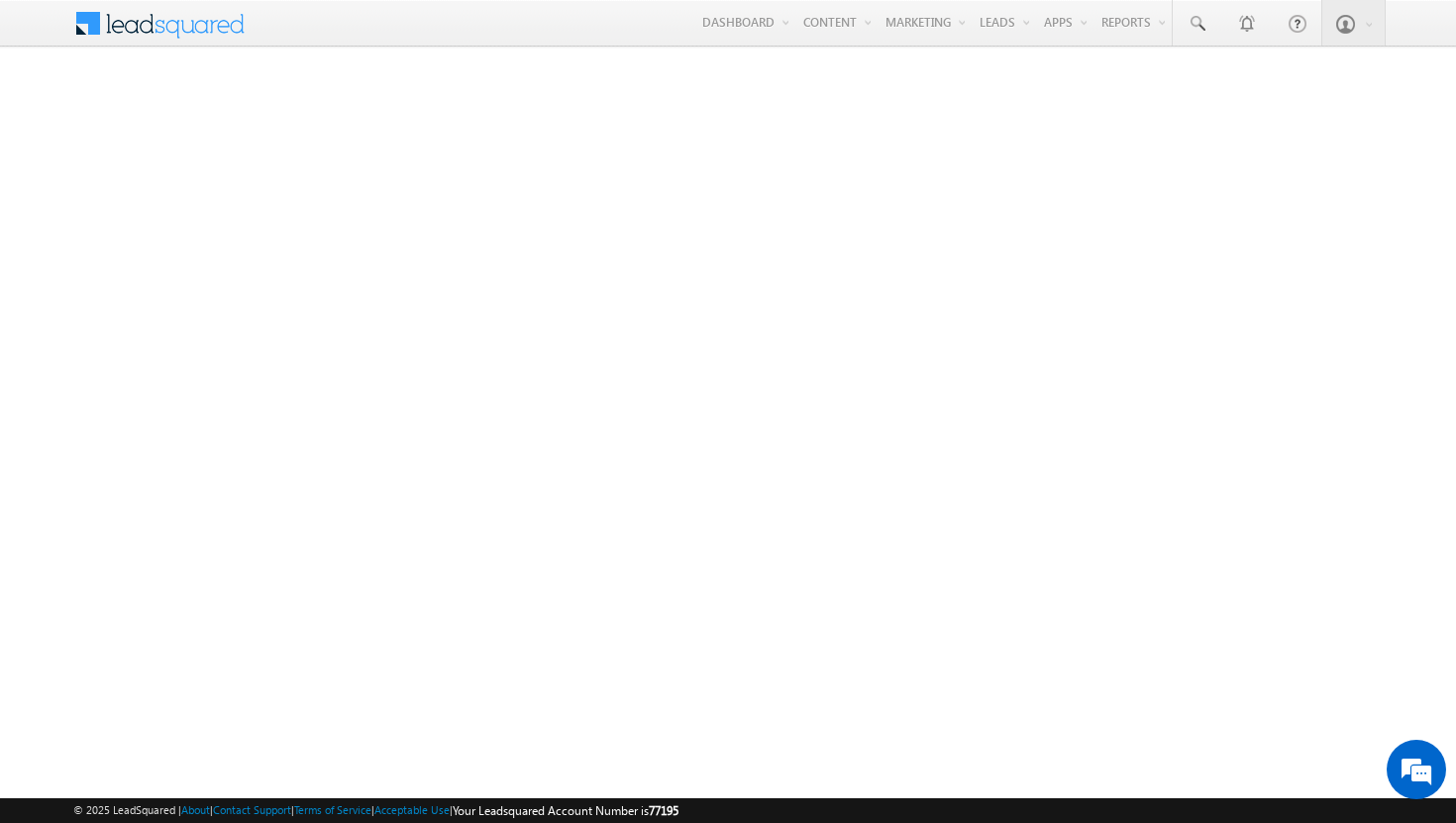 scroll, scrollTop: 0, scrollLeft: 0, axis: both 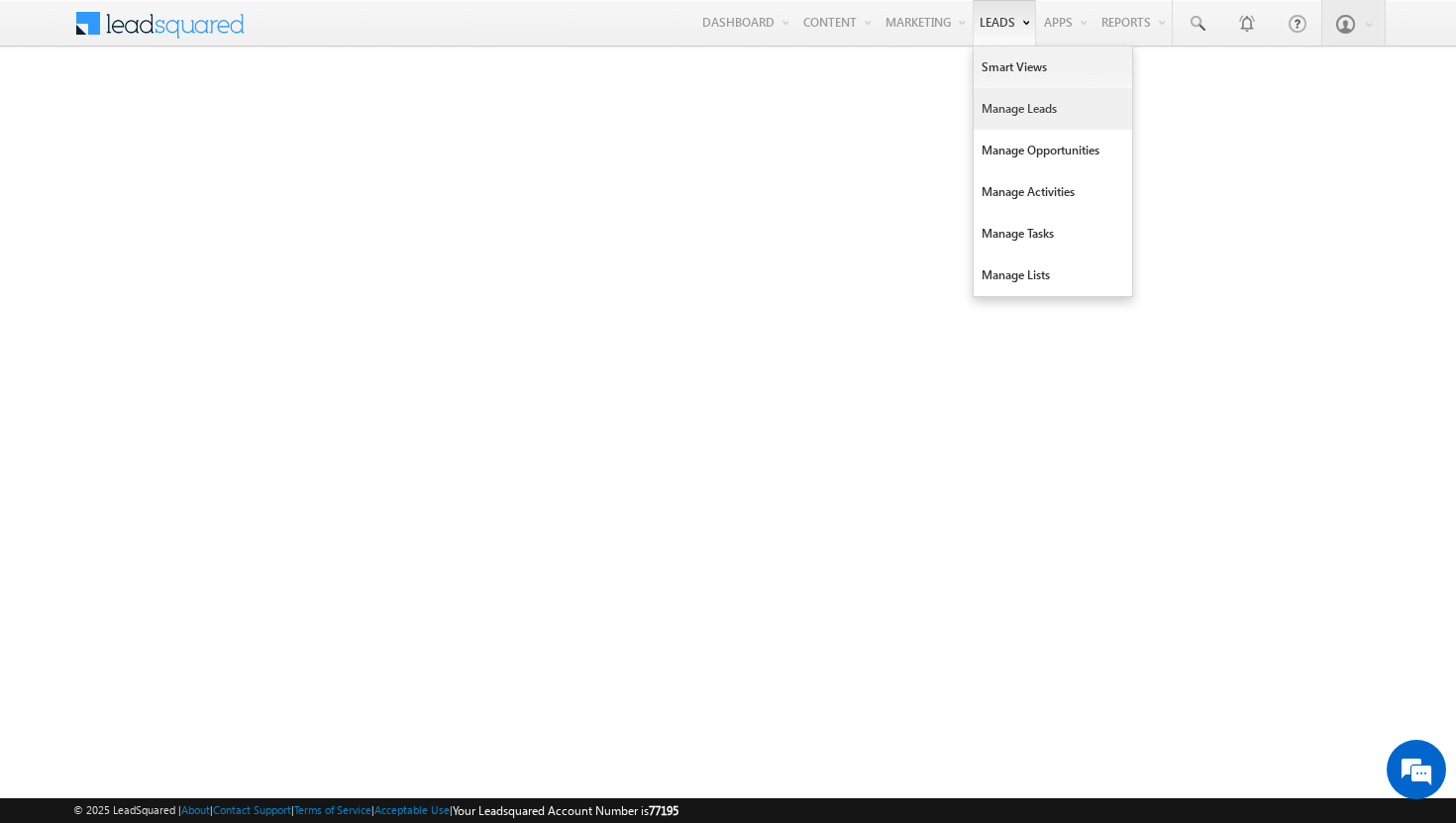 click on "Manage Leads" at bounding box center [1053, 109] 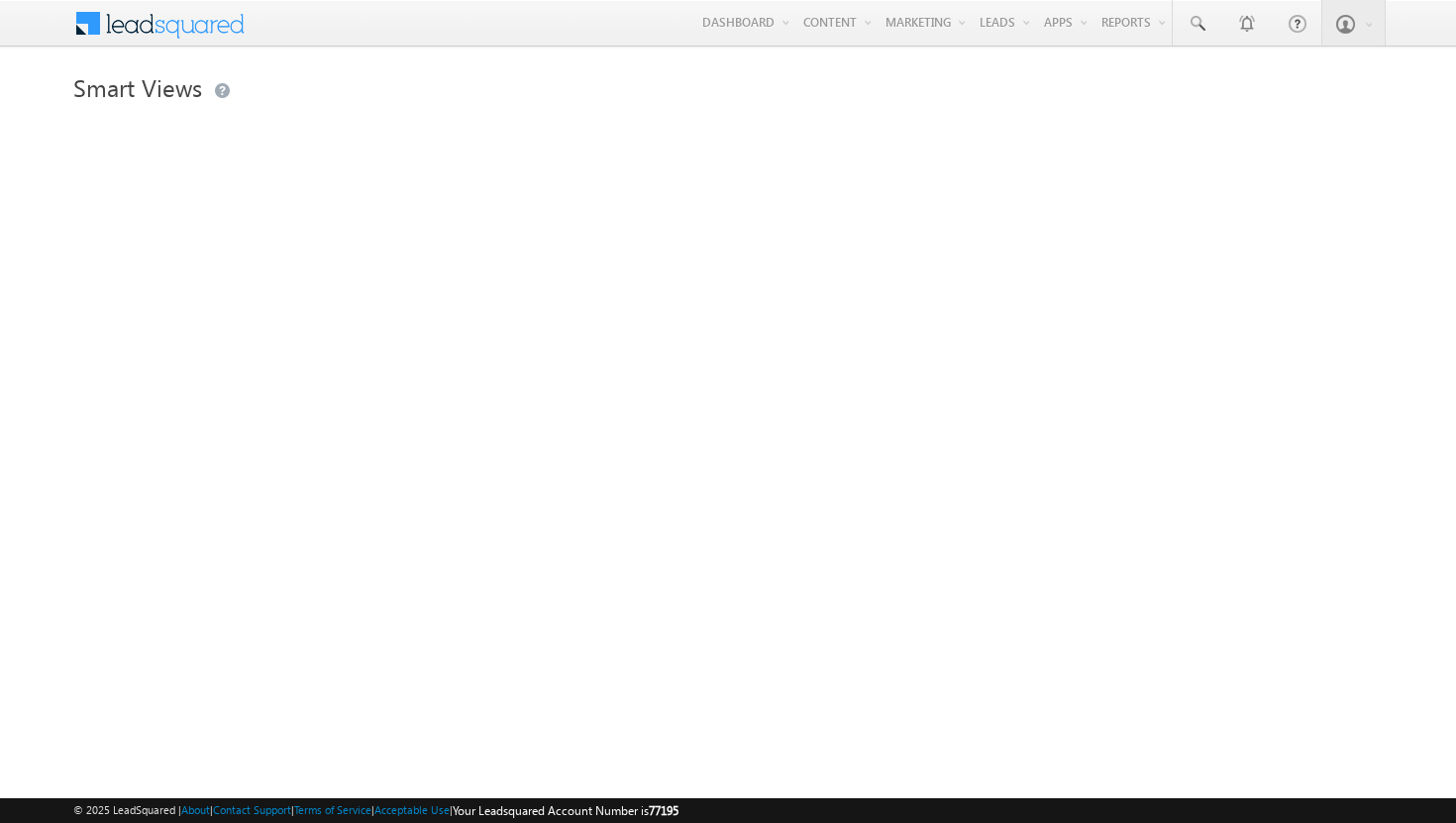 scroll, scrollTop: 0, scrollLeft: 0, axis: both 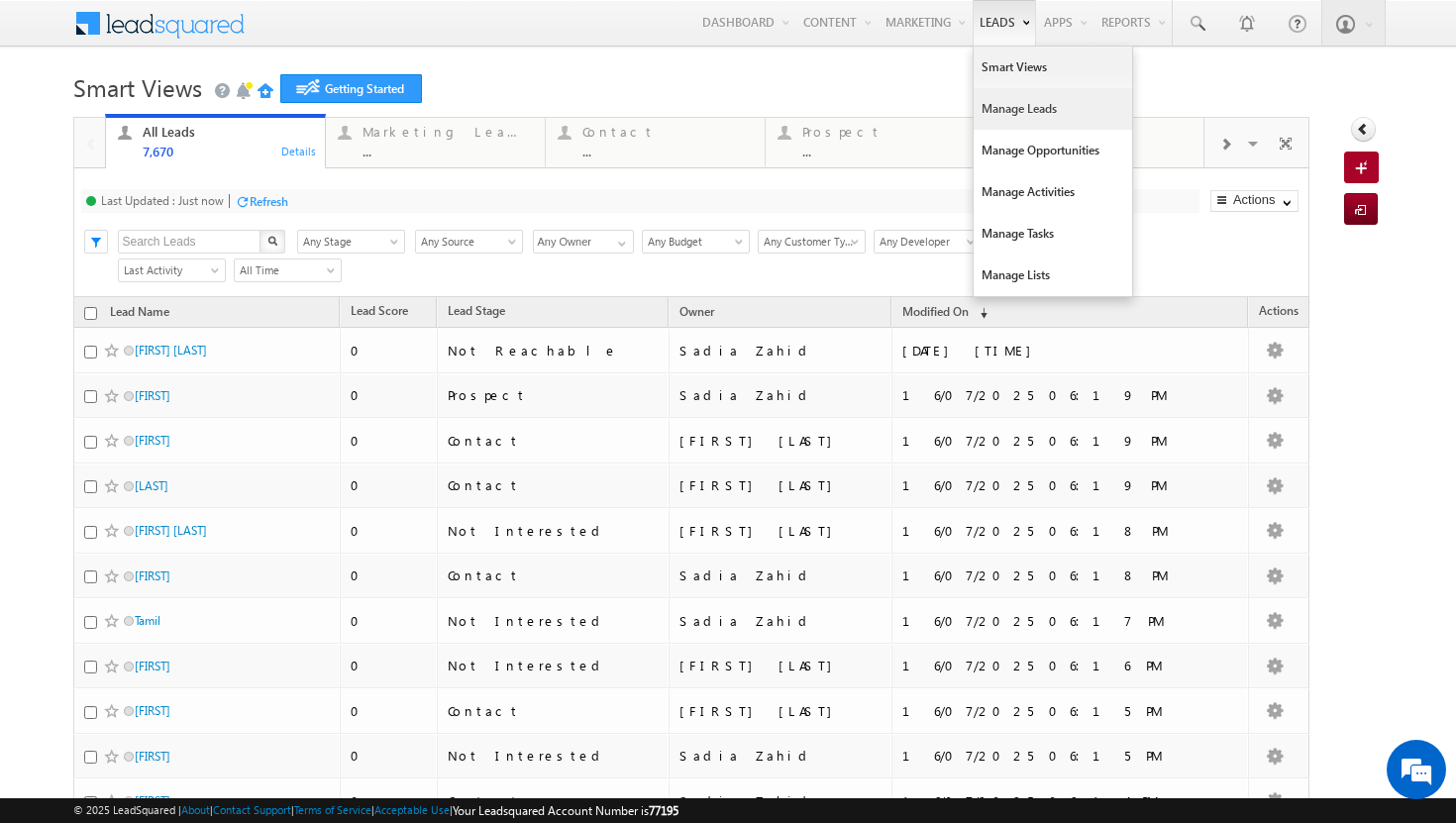 click on "Manage Leads" at bounding box center [1053, 109] 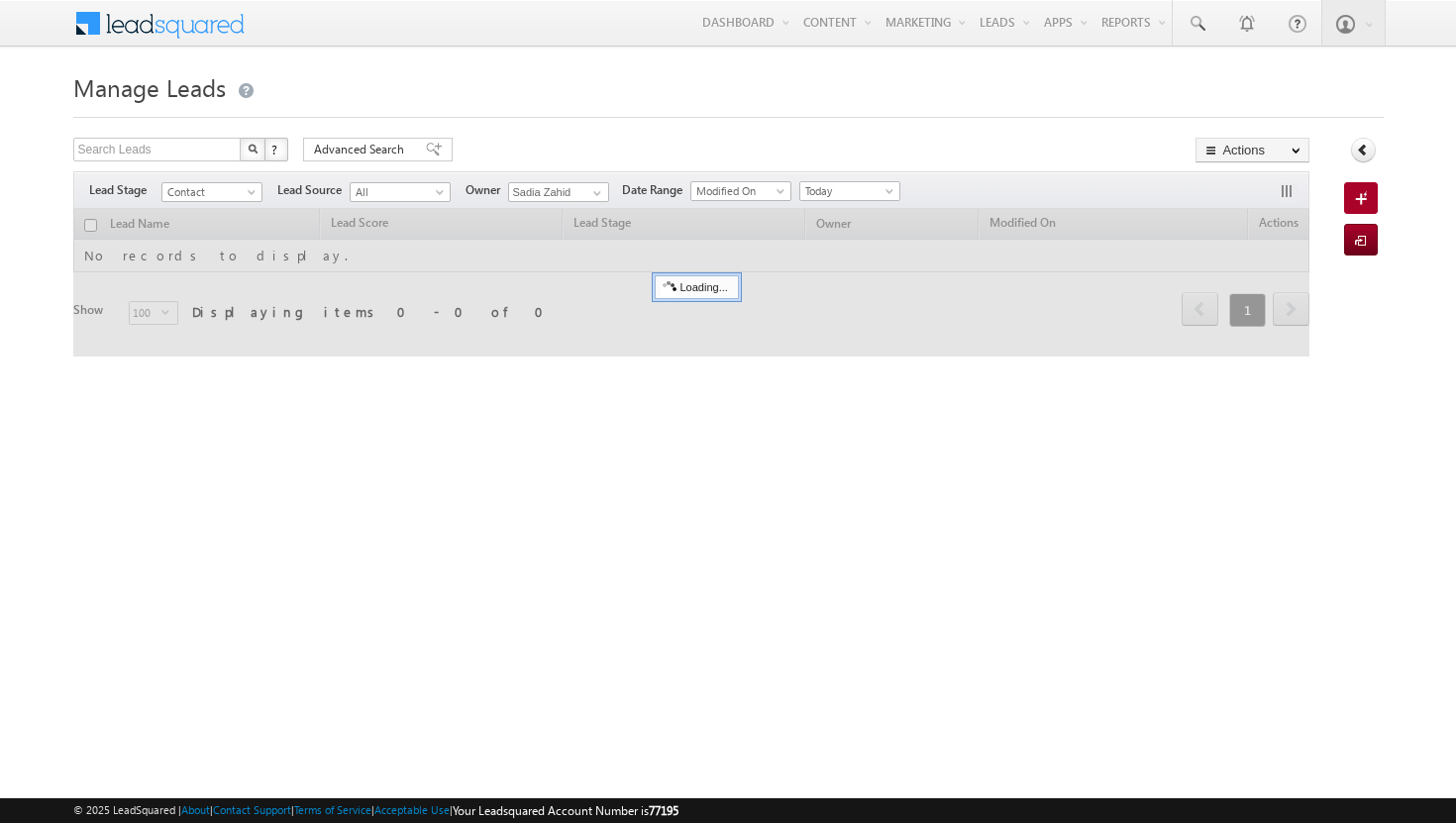 scroll, scrollTop: 0, scrollLeft: 0, axis: both 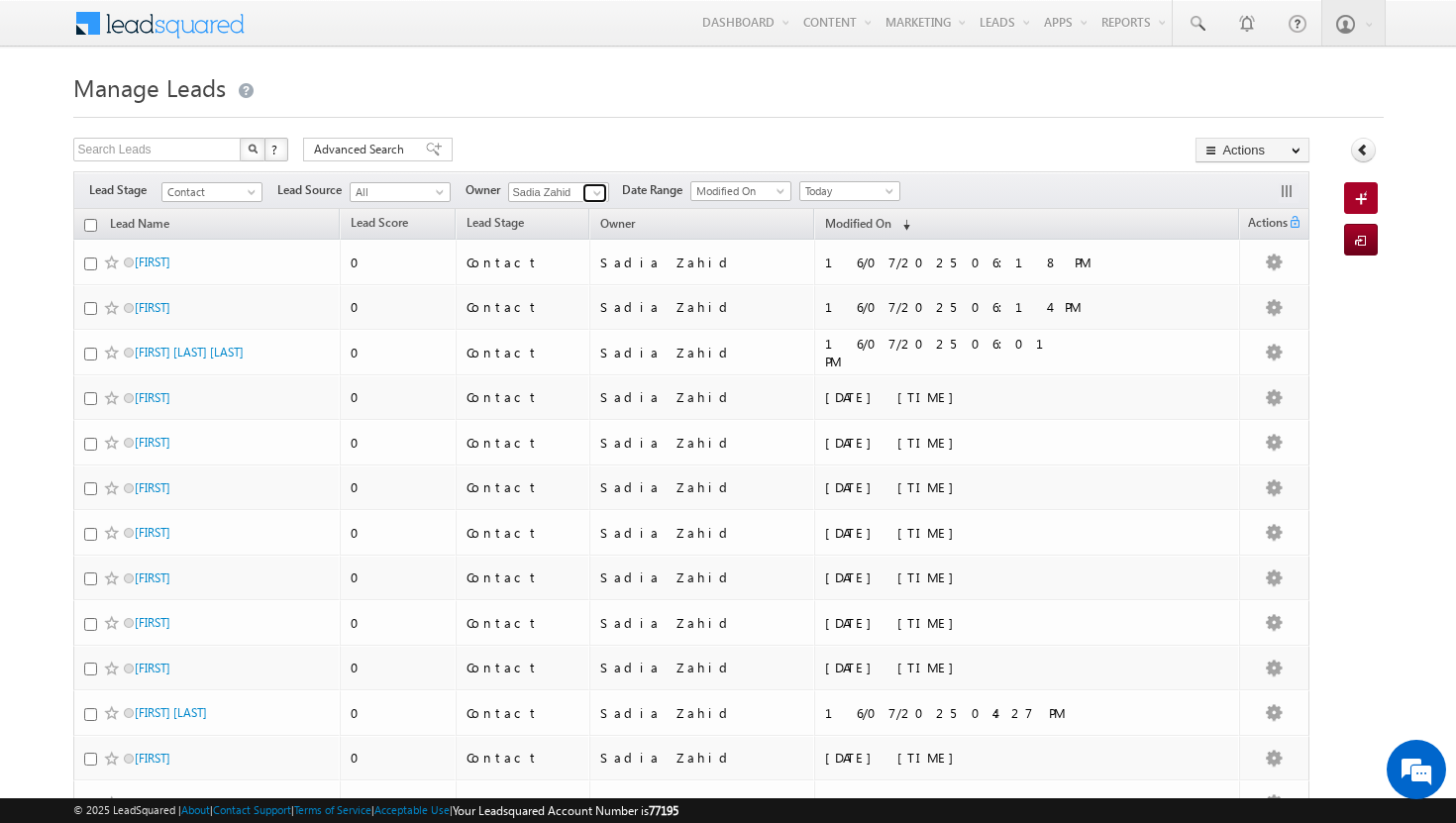 click at bounding box center (597, 193) 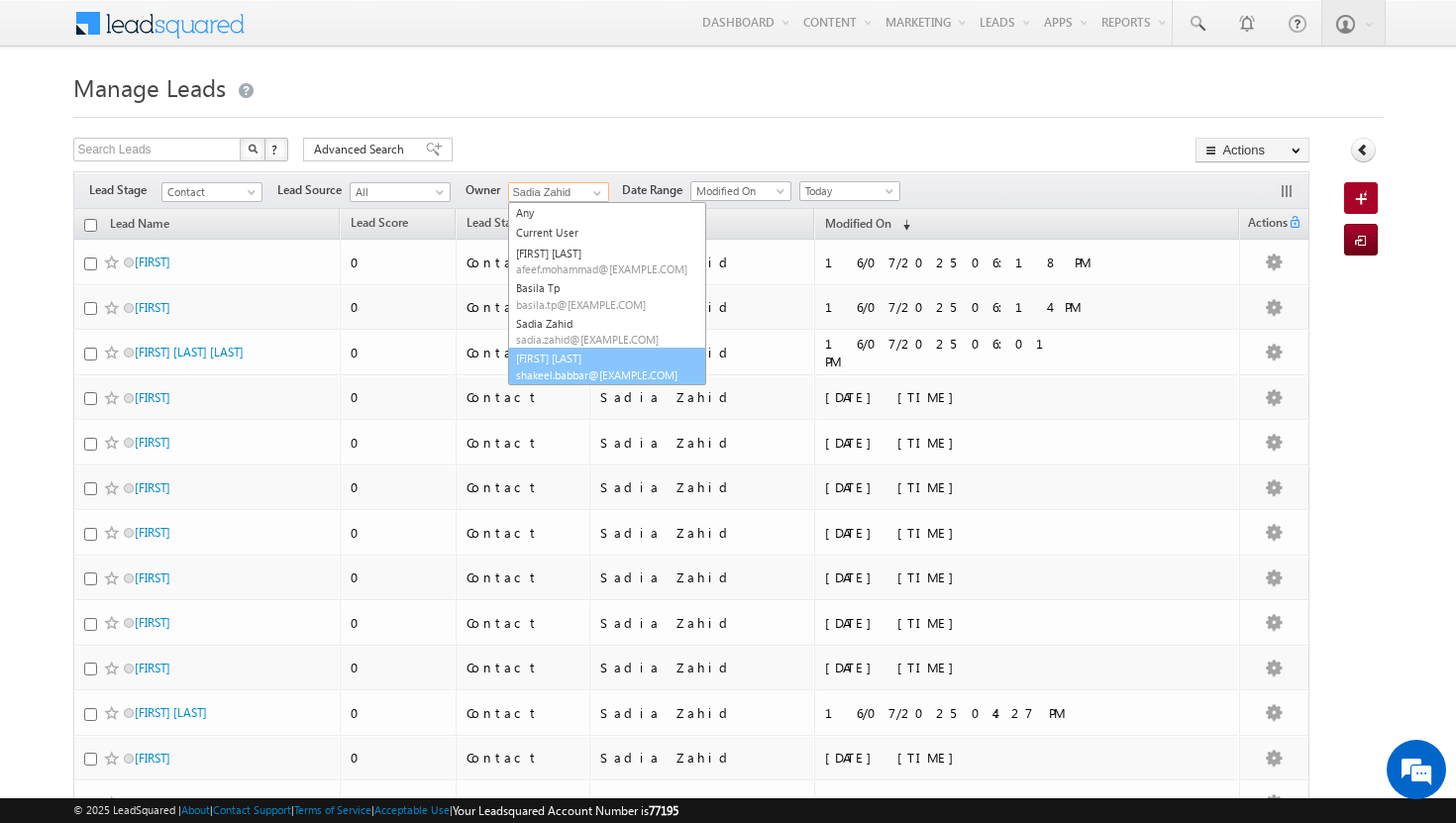 click on "shakeel.babbar@indglobal.ae" at bounding box center [605, 374] 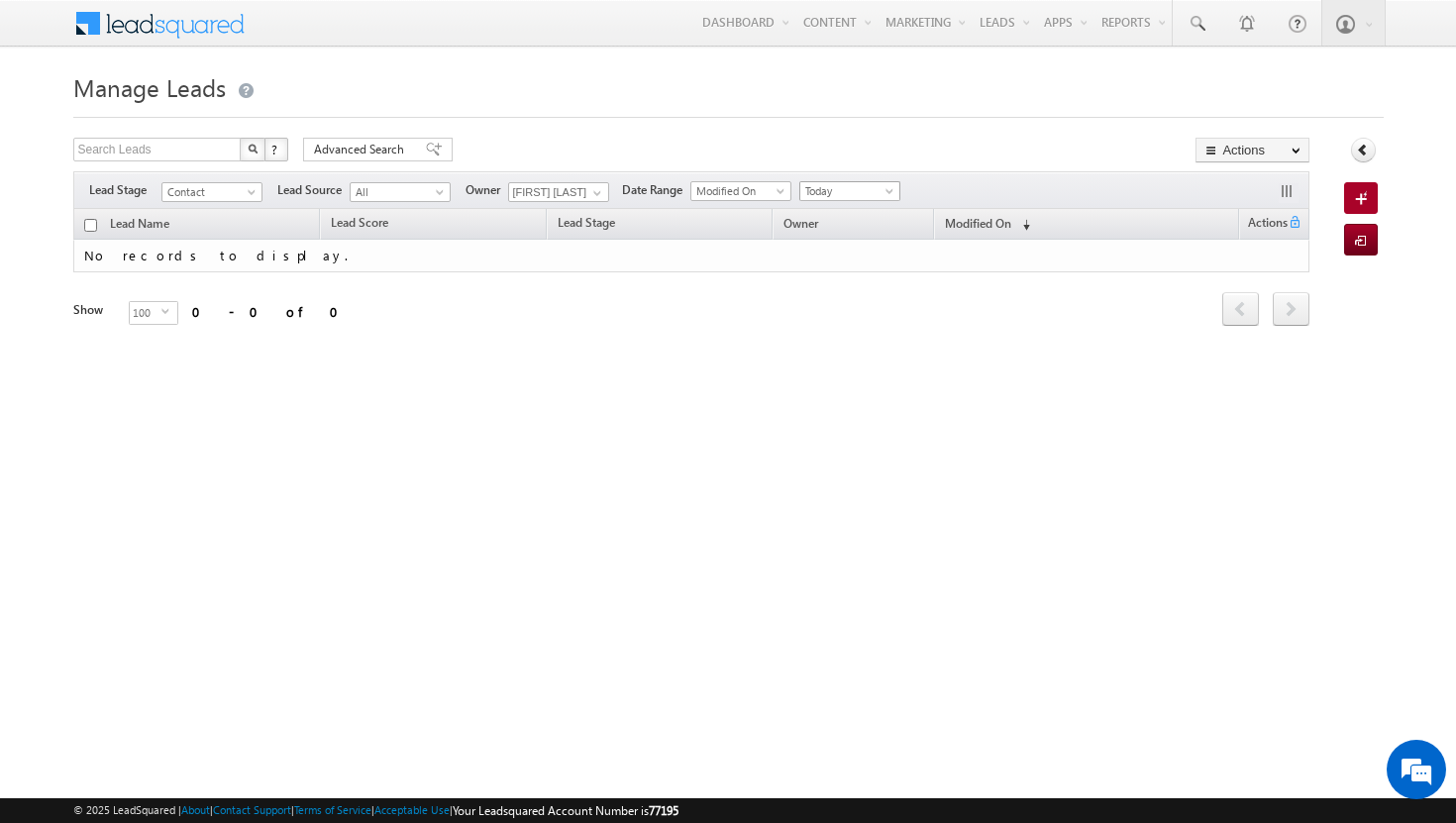 click on "Today" at bounding box center (847, 191) 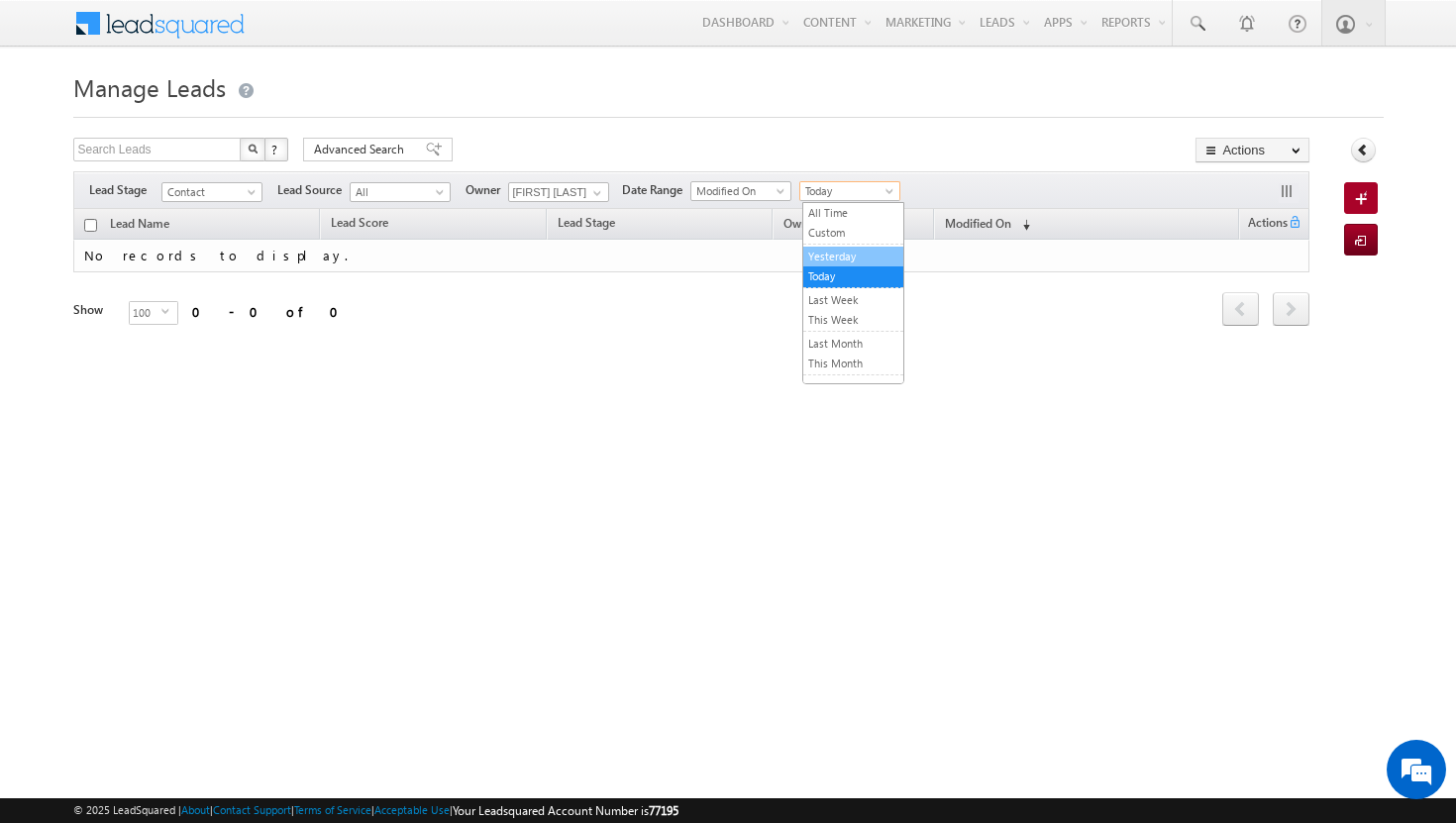 click on "Yesterday" at bounding box center [853, 257] 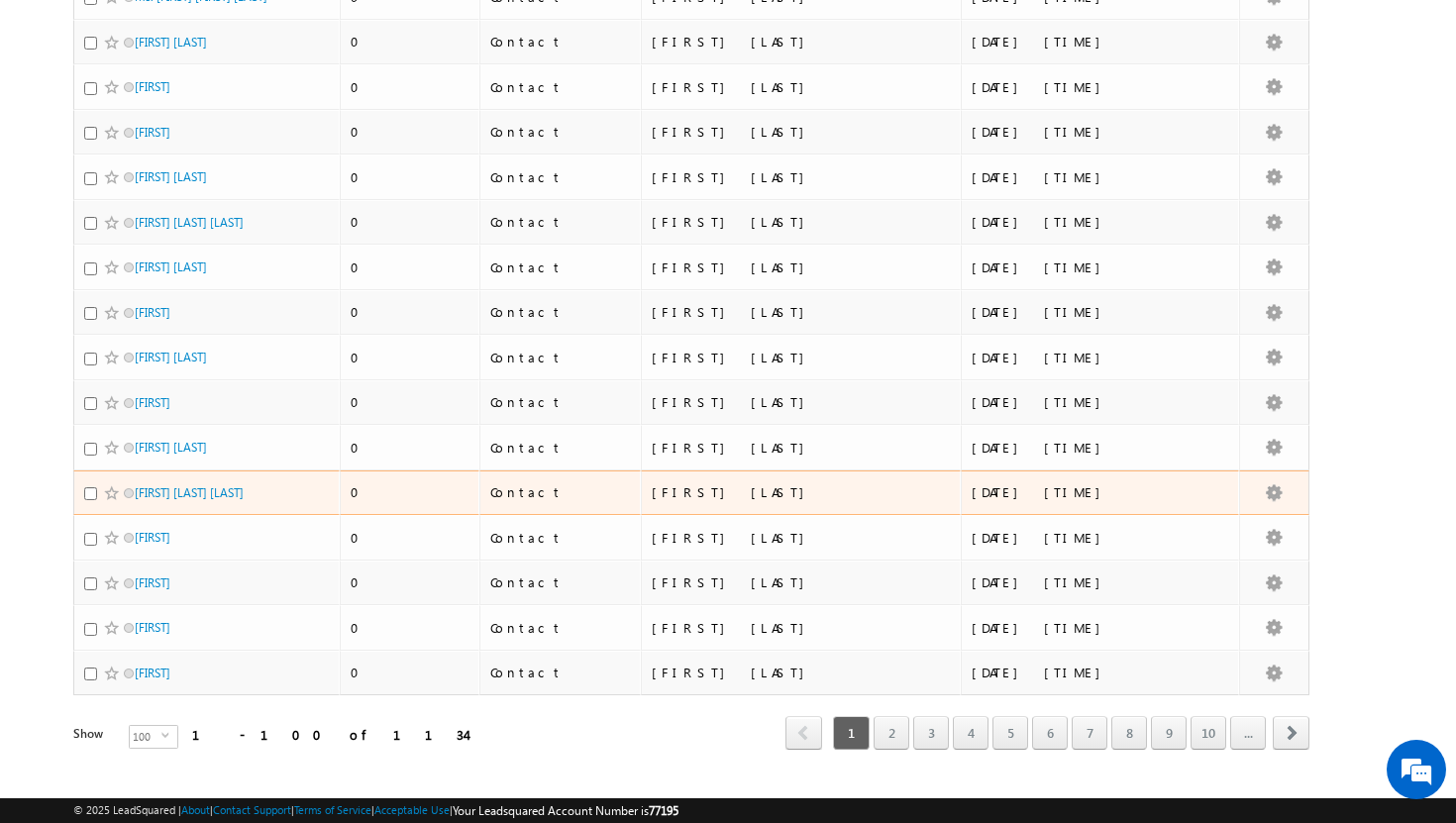 scroll, scrollTop: 4114, scrollLeft: 0, axis: vertical 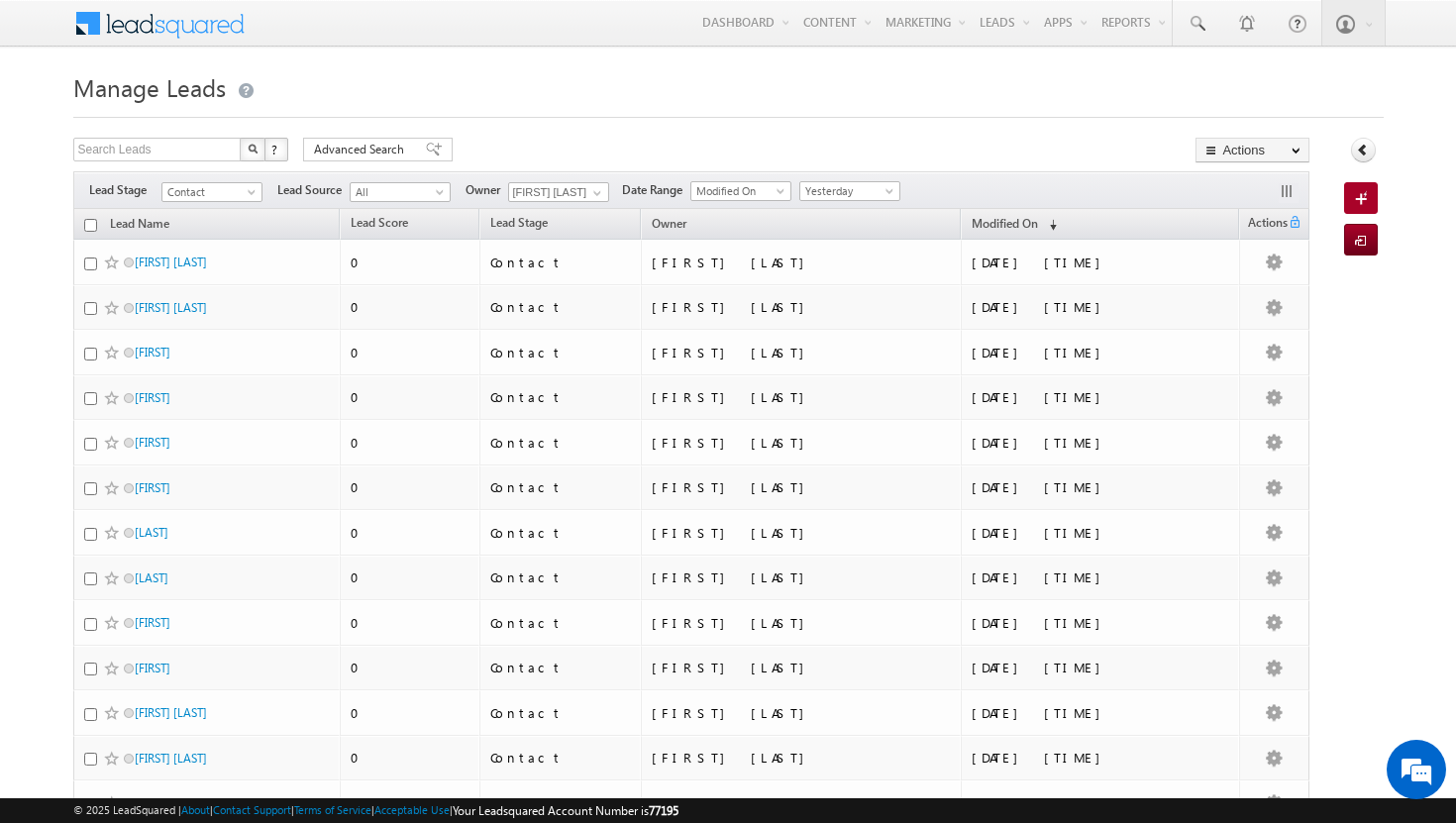 click at bounding box center [728, 111] 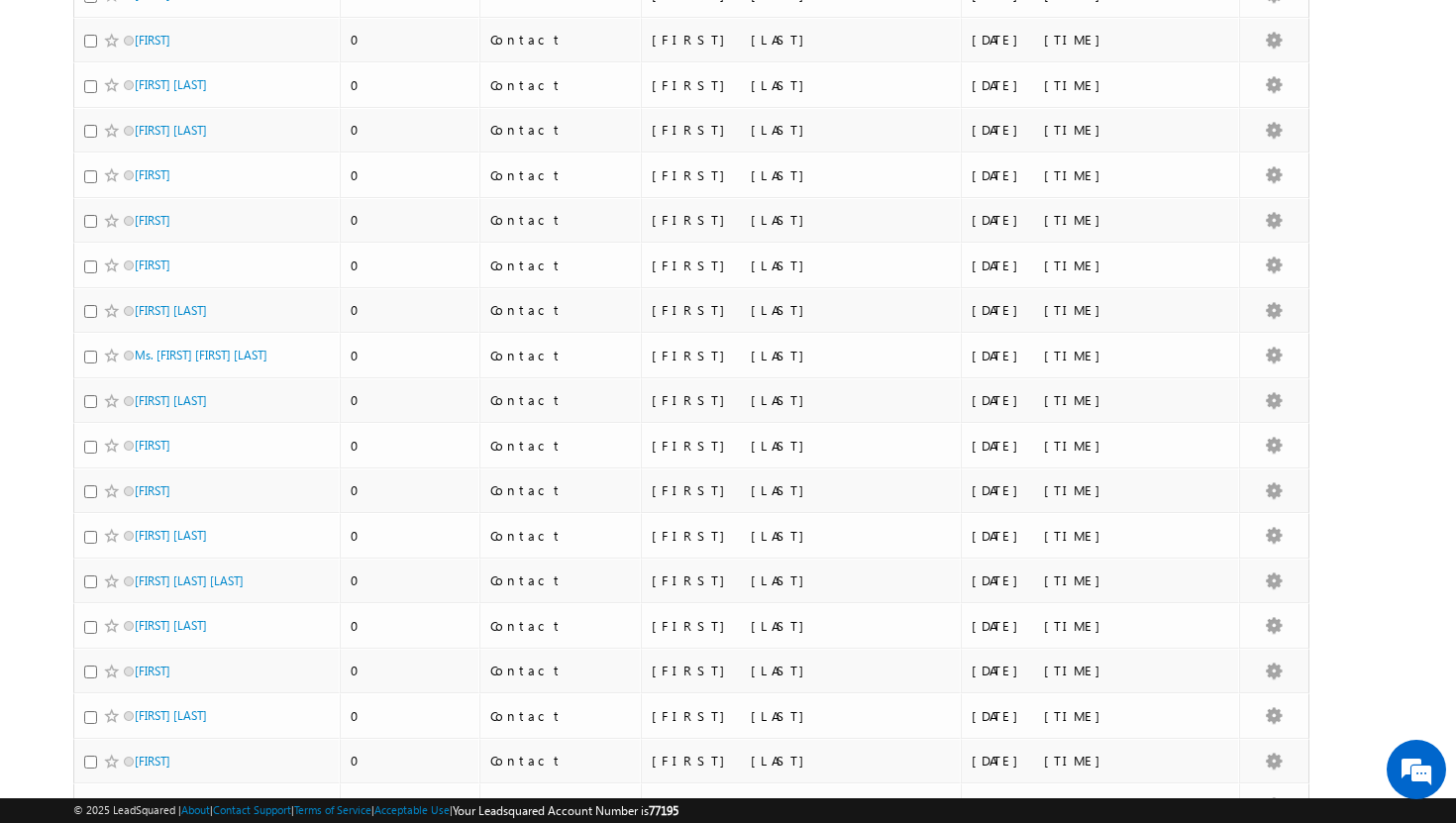 scroll, scrollTop: 4114, scrollLeft: 0, axis: vertical 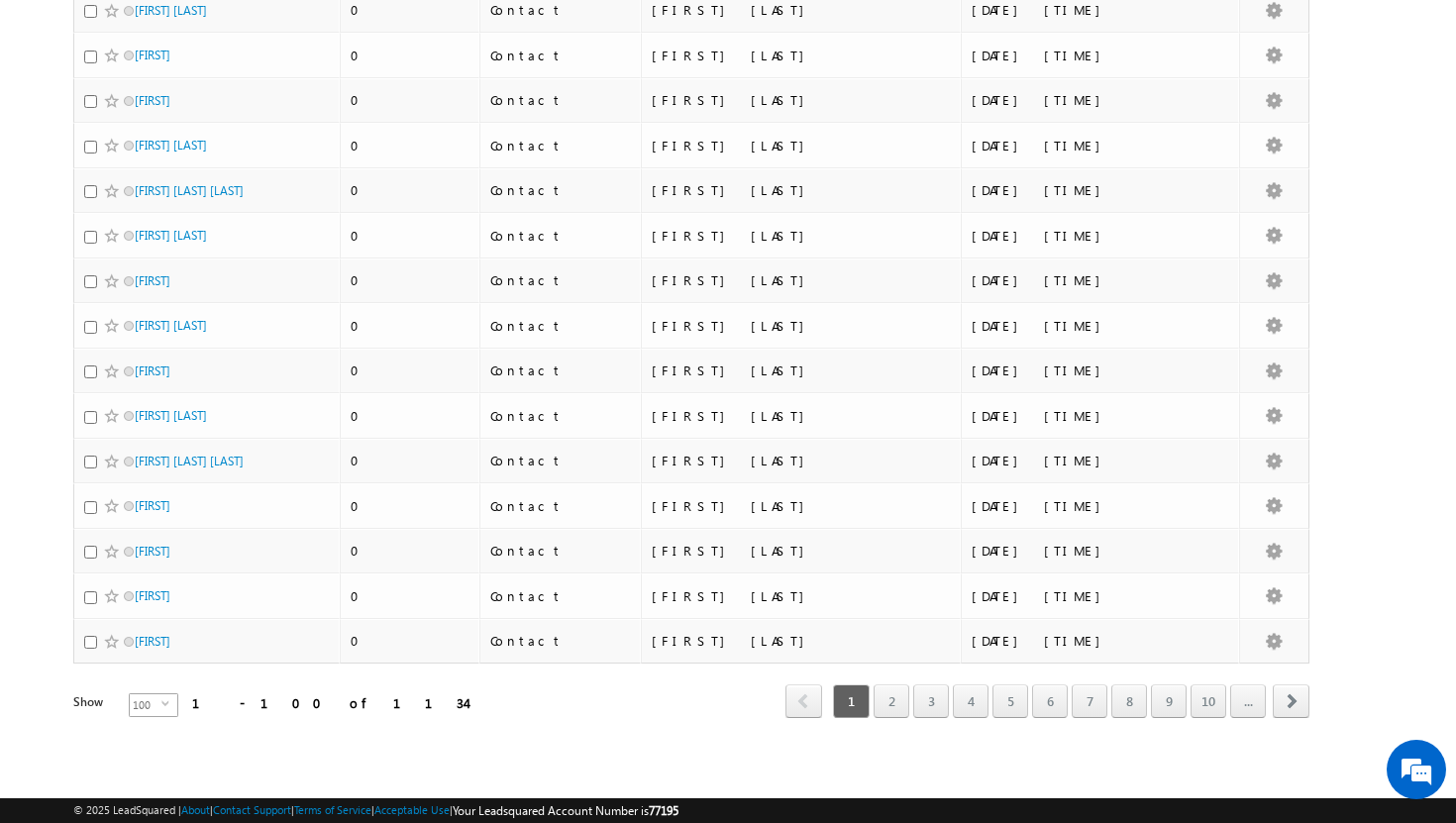 click on "select" at bounding box center [169, 703] 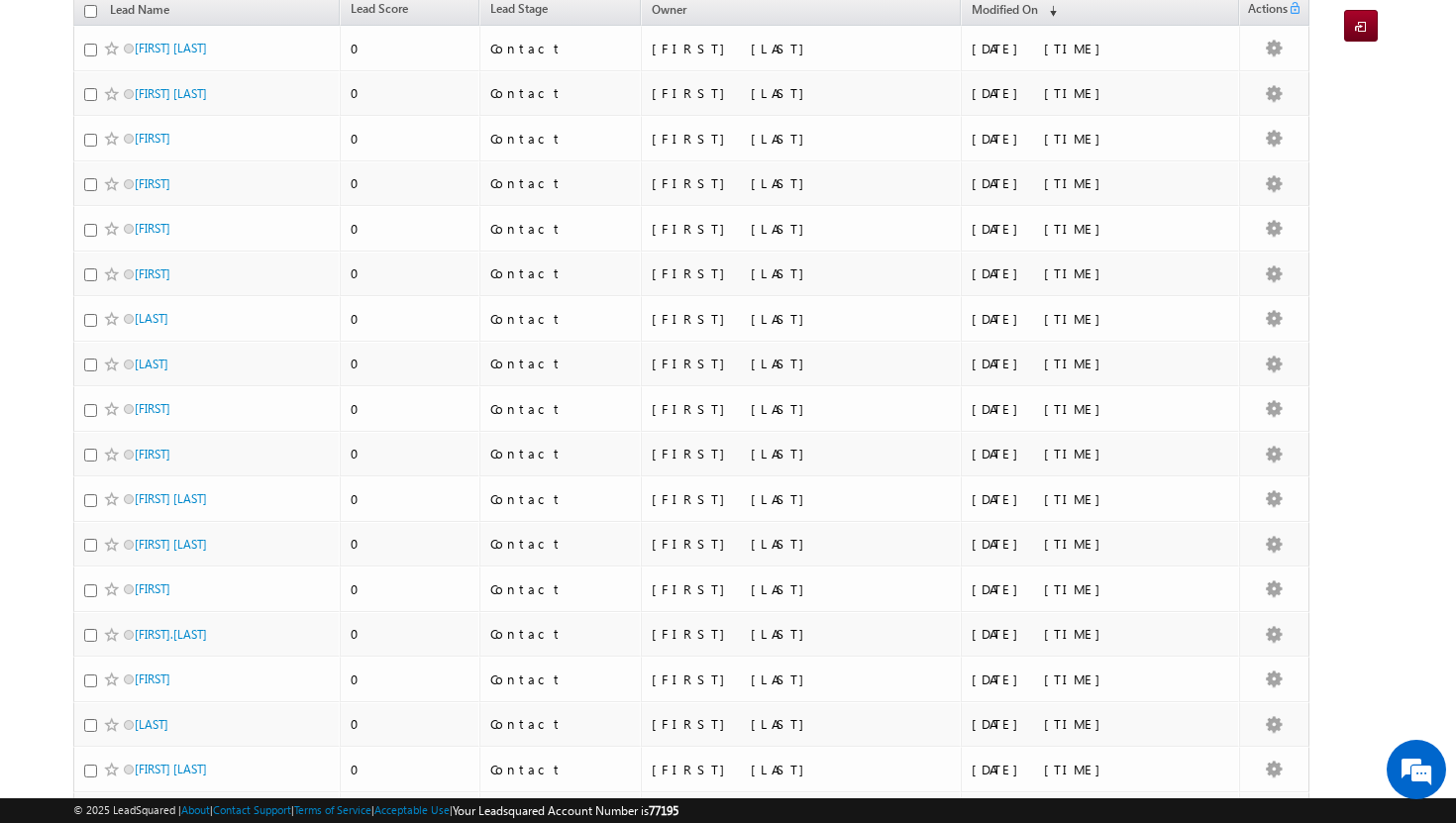 scroll, scrollTop: 0, scrollLeft: 0, axis: both 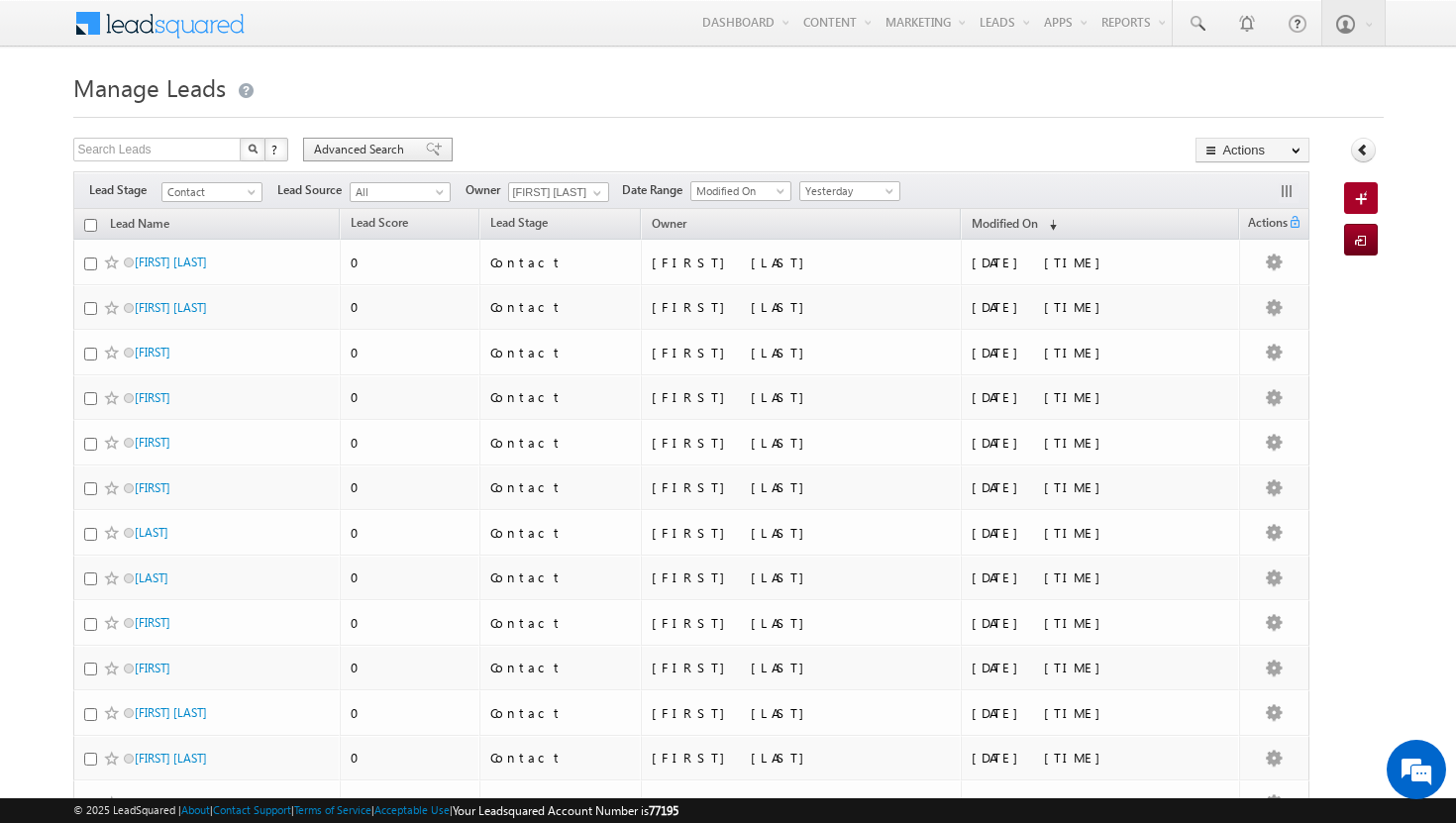 click on "Advanced Search" at bounding box center (362, 150) 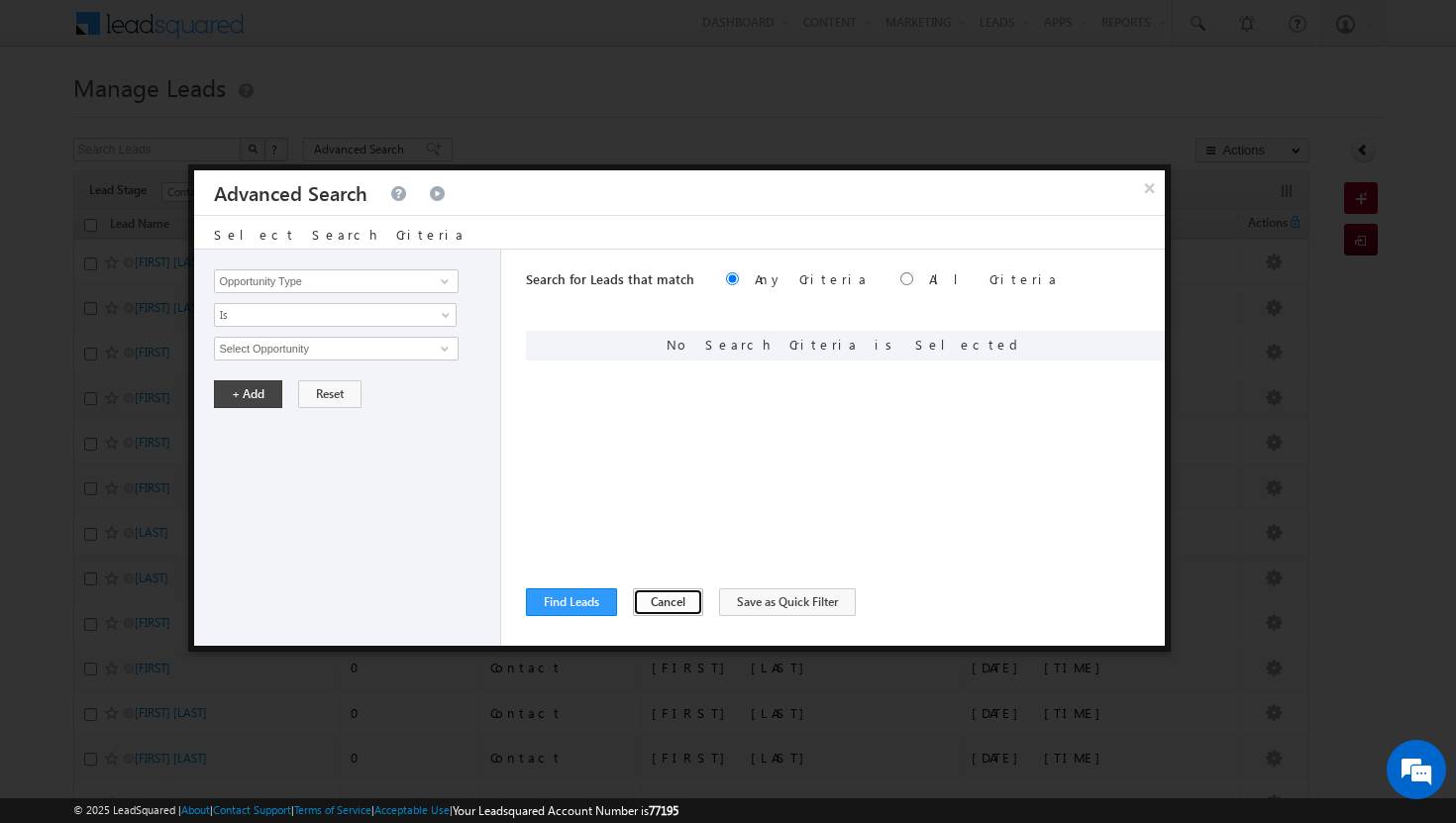 click on "Cancel" at bounding box center (668, 602) 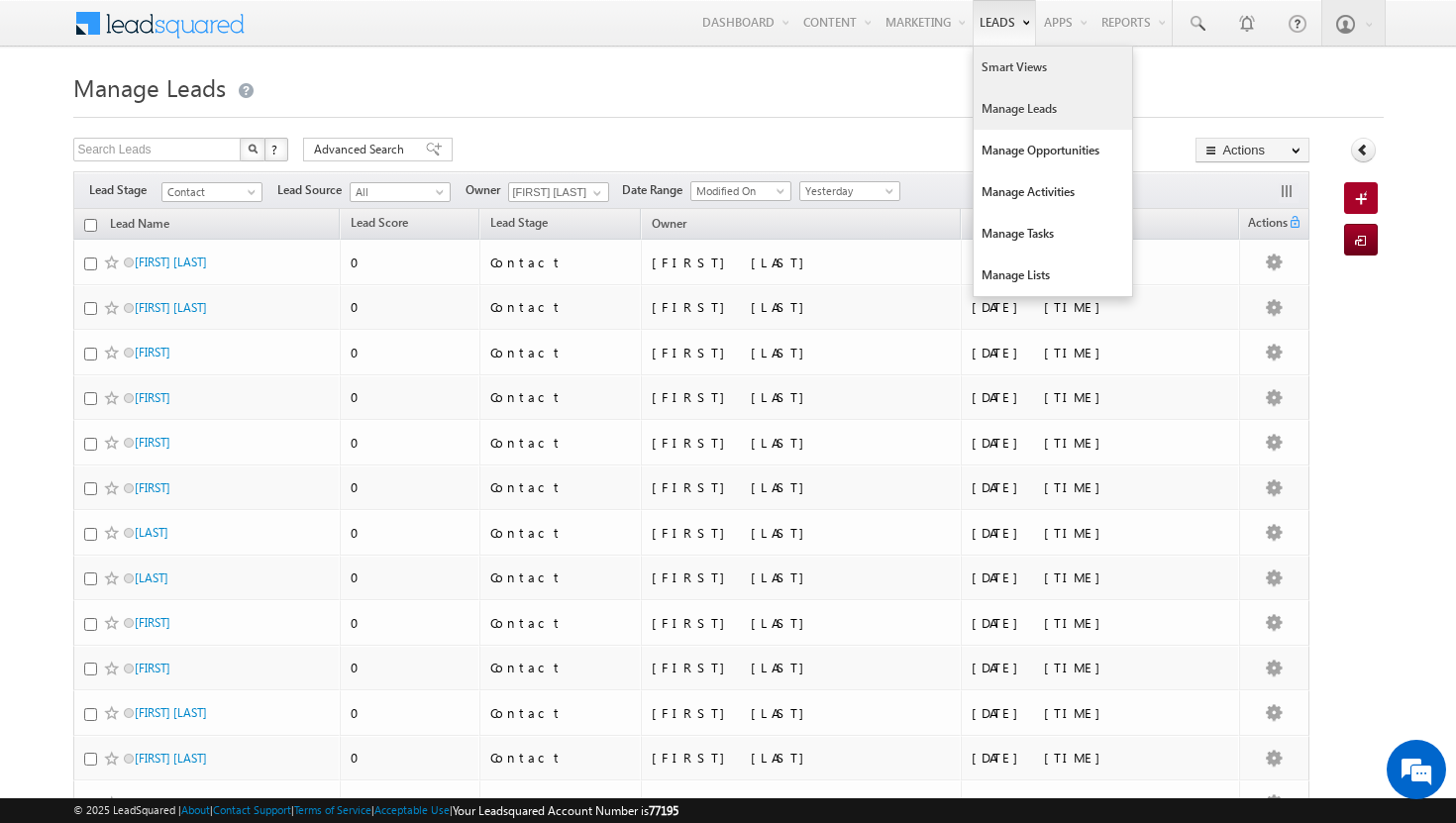 click on "Smart Views" at bounding box center [1053, 67] 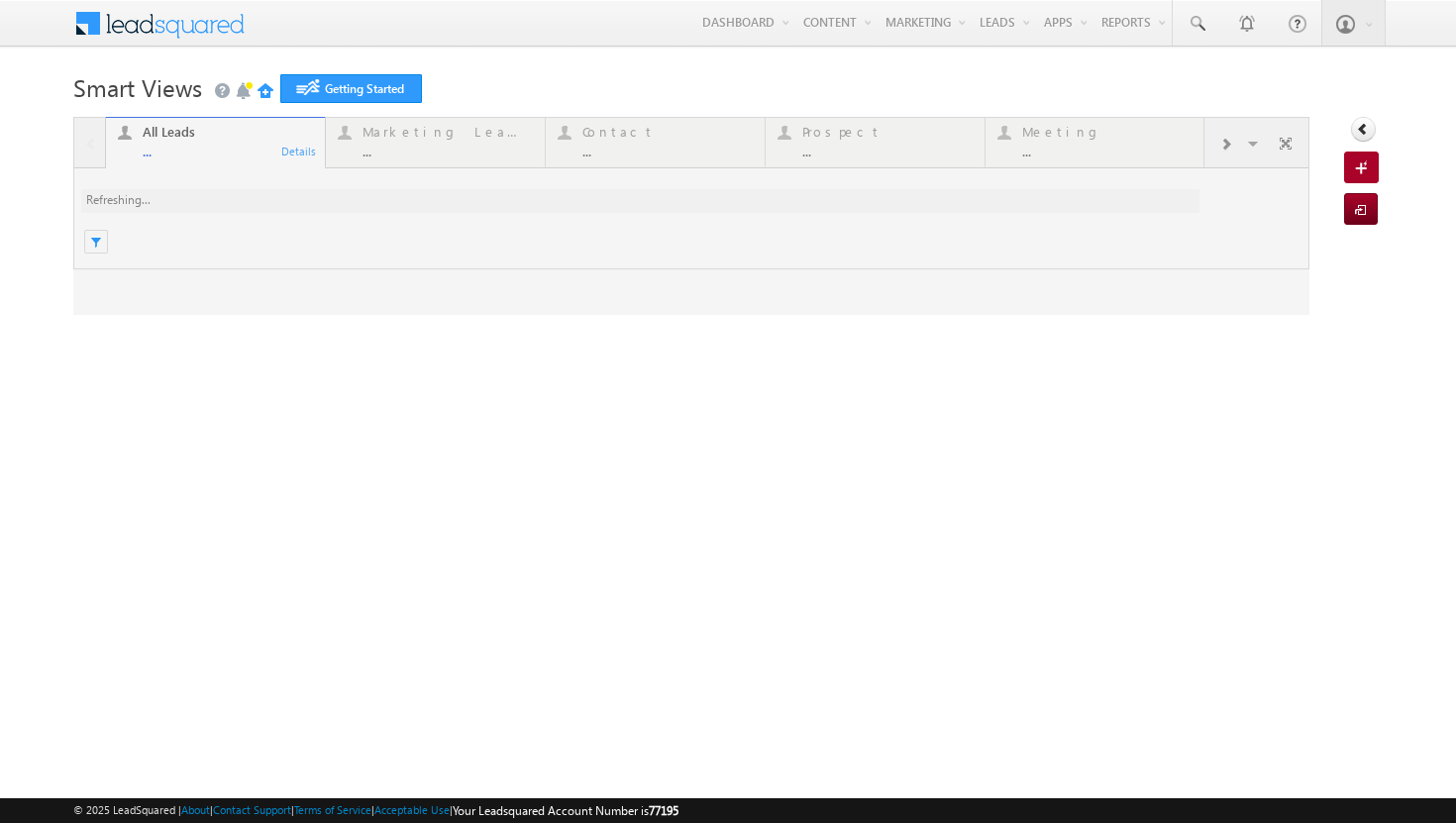 scroll, scrollTop: 0, scrollLeft: 0, axis: both 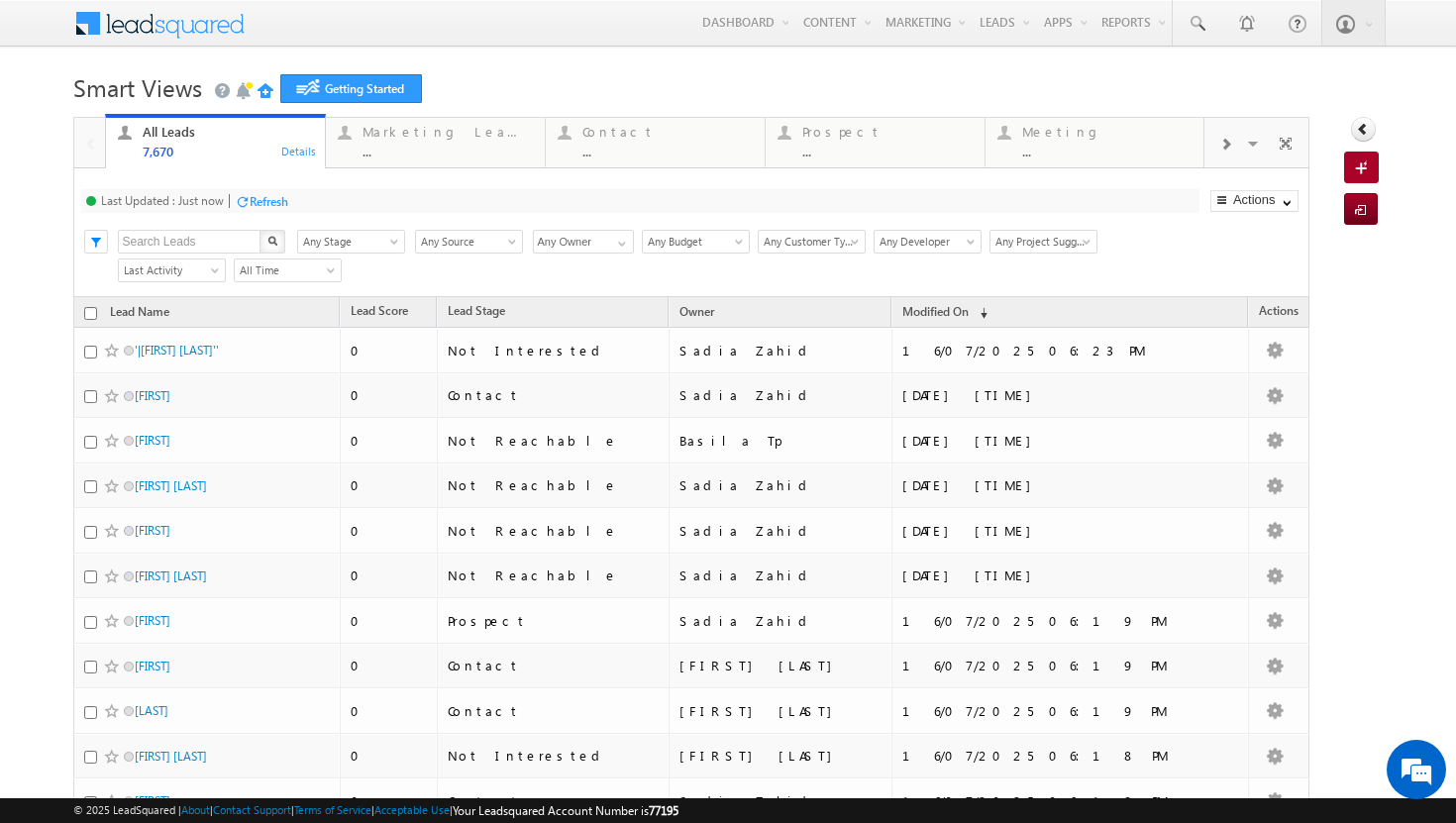 click on "Contact ..." at bounding box center (668, 139) 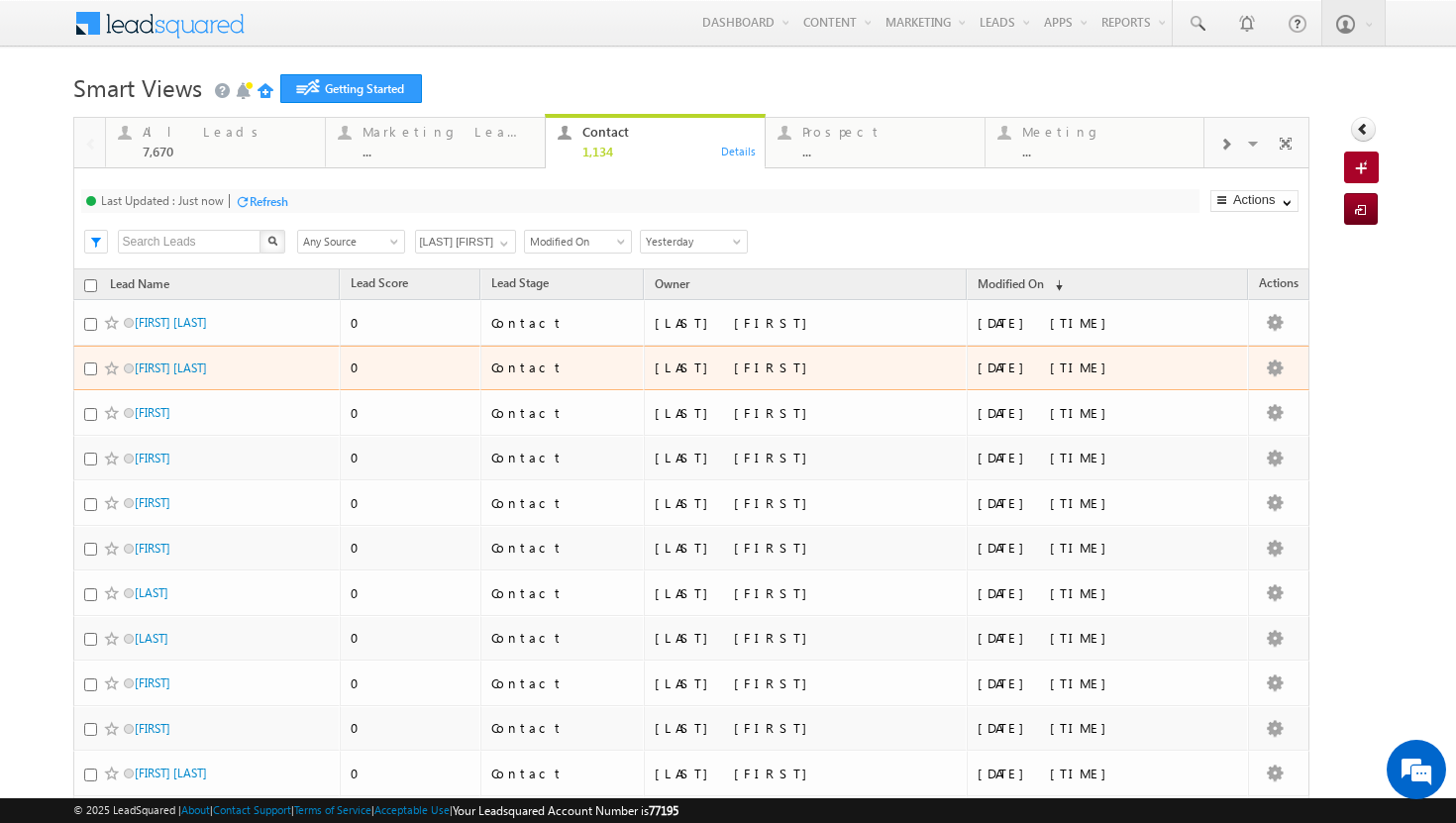 scroll, scrollTop: 763, scrollLeft: 0, axis: vertical 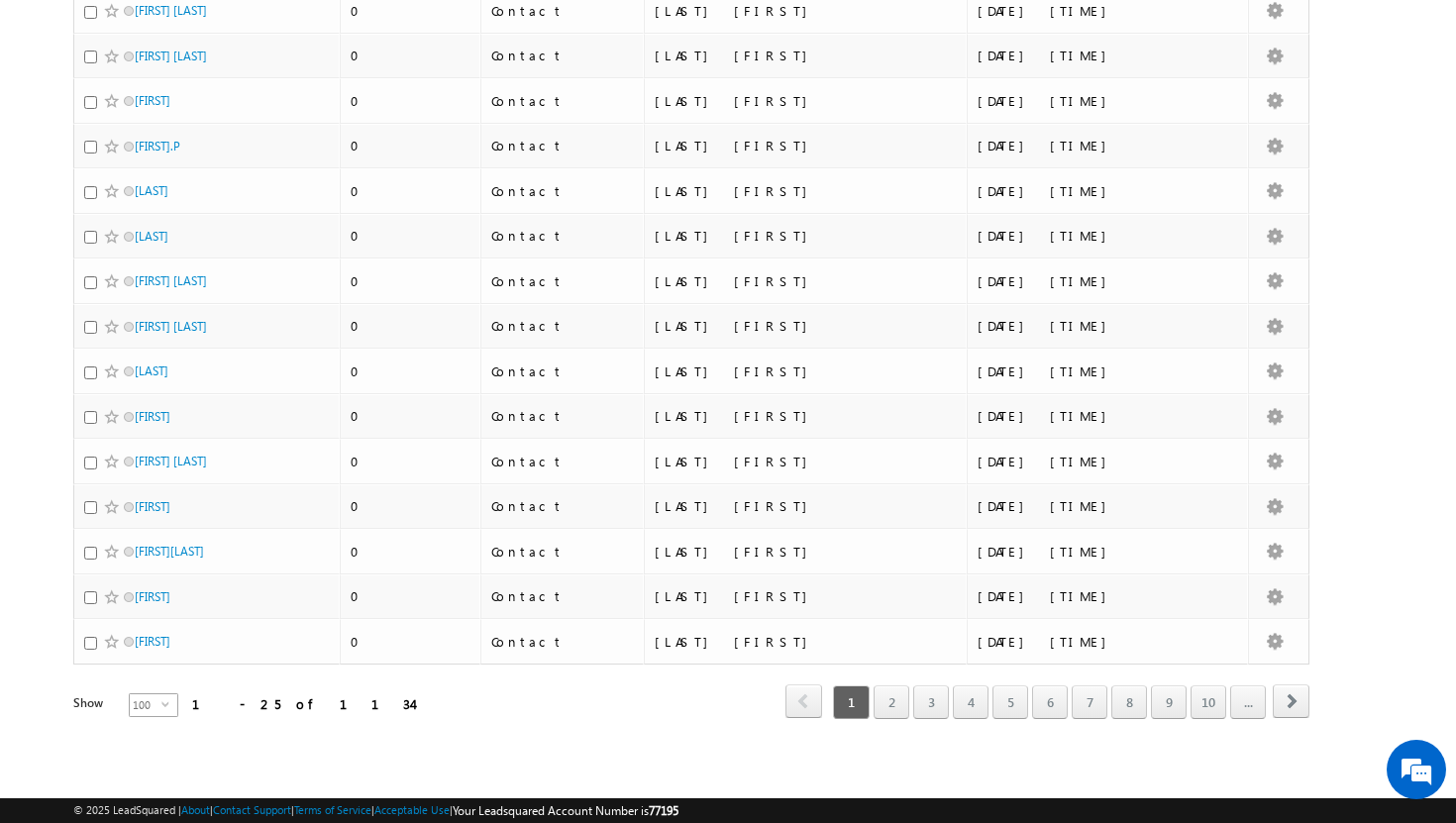 click on "select" at bounding box center [169, 711] 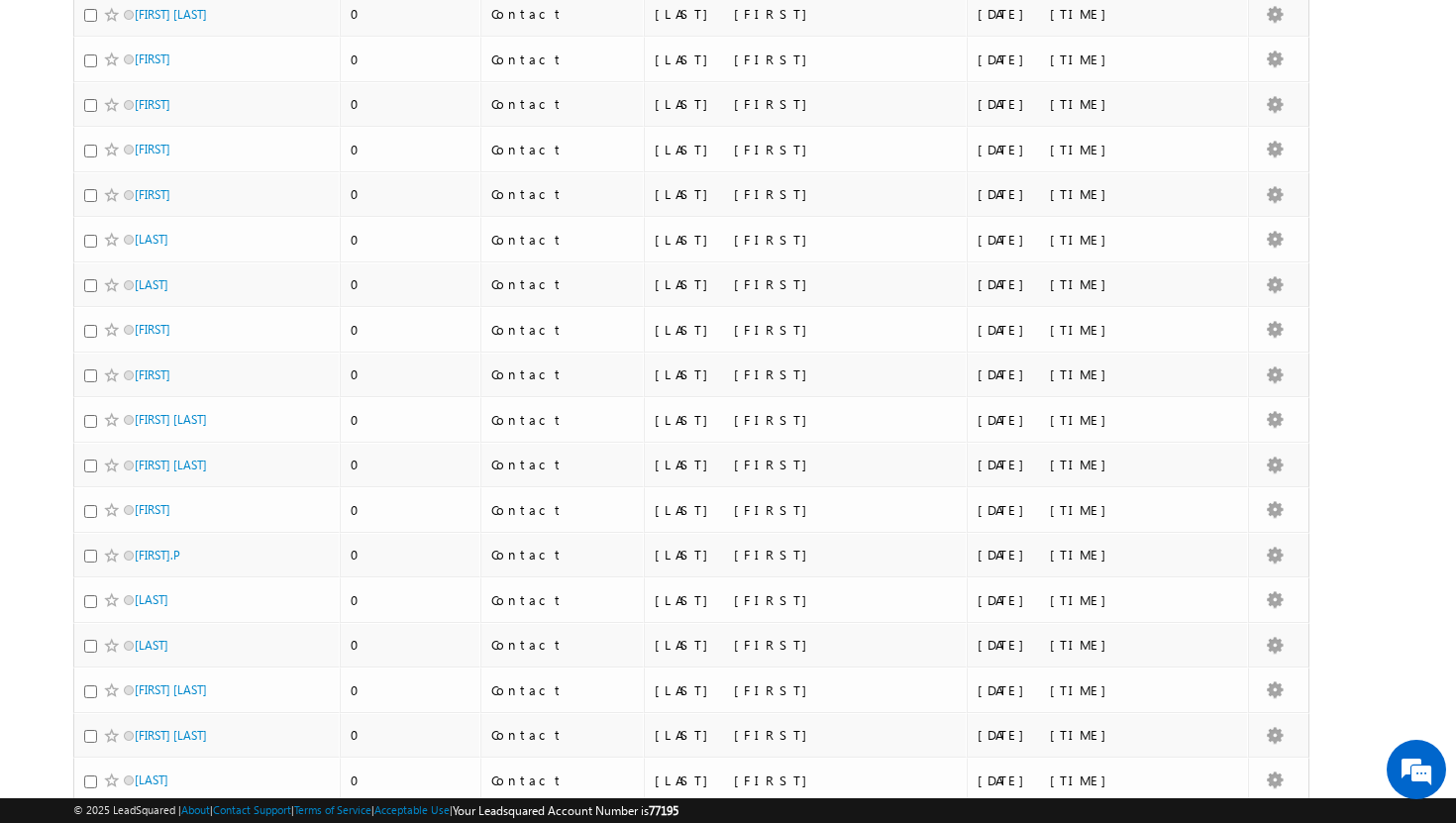 scroll, scrollTop: 0, scrollLeft: 0, axis: both 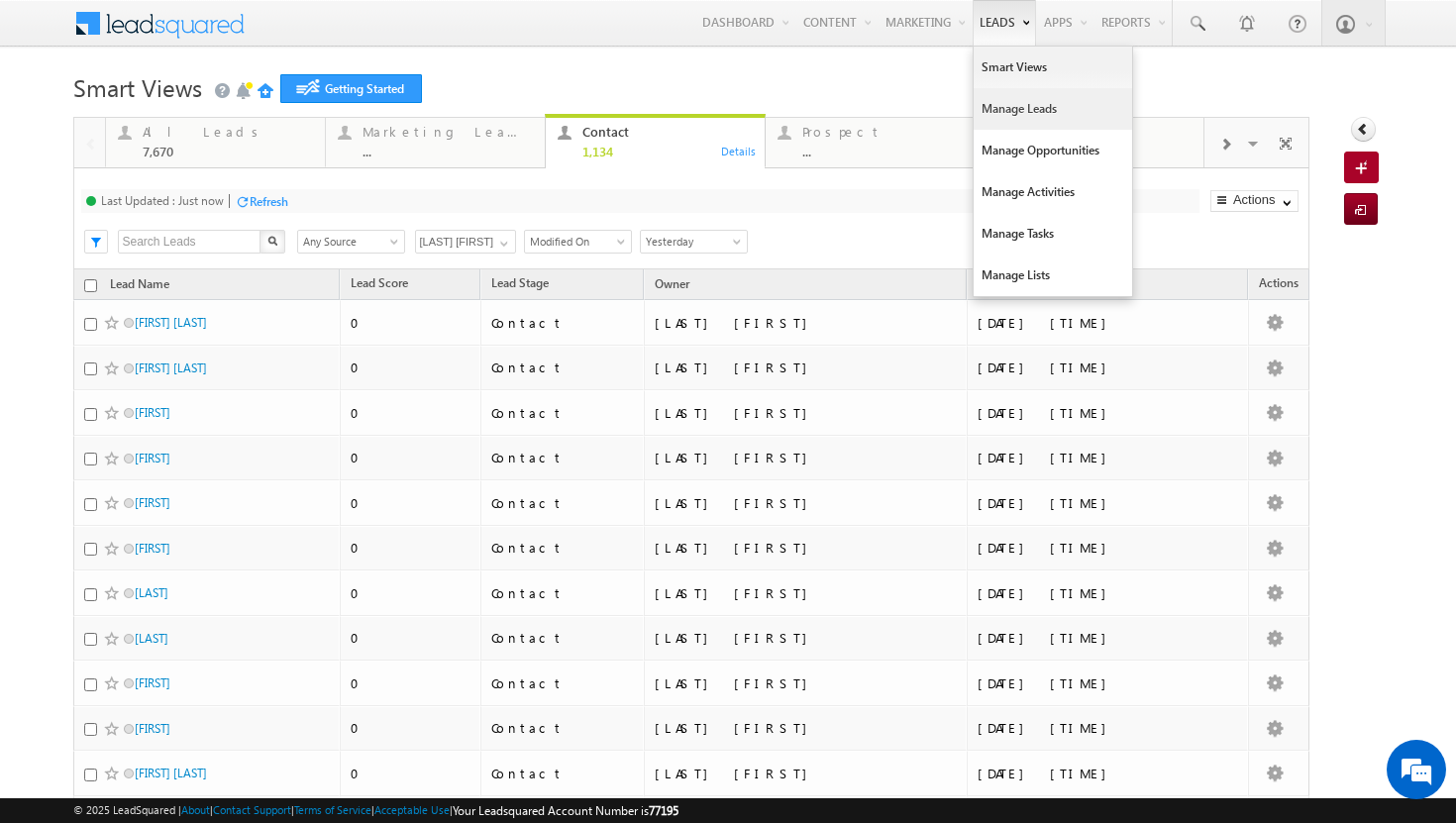 click on "Manage Leads" at bounding box center [1053, 109] 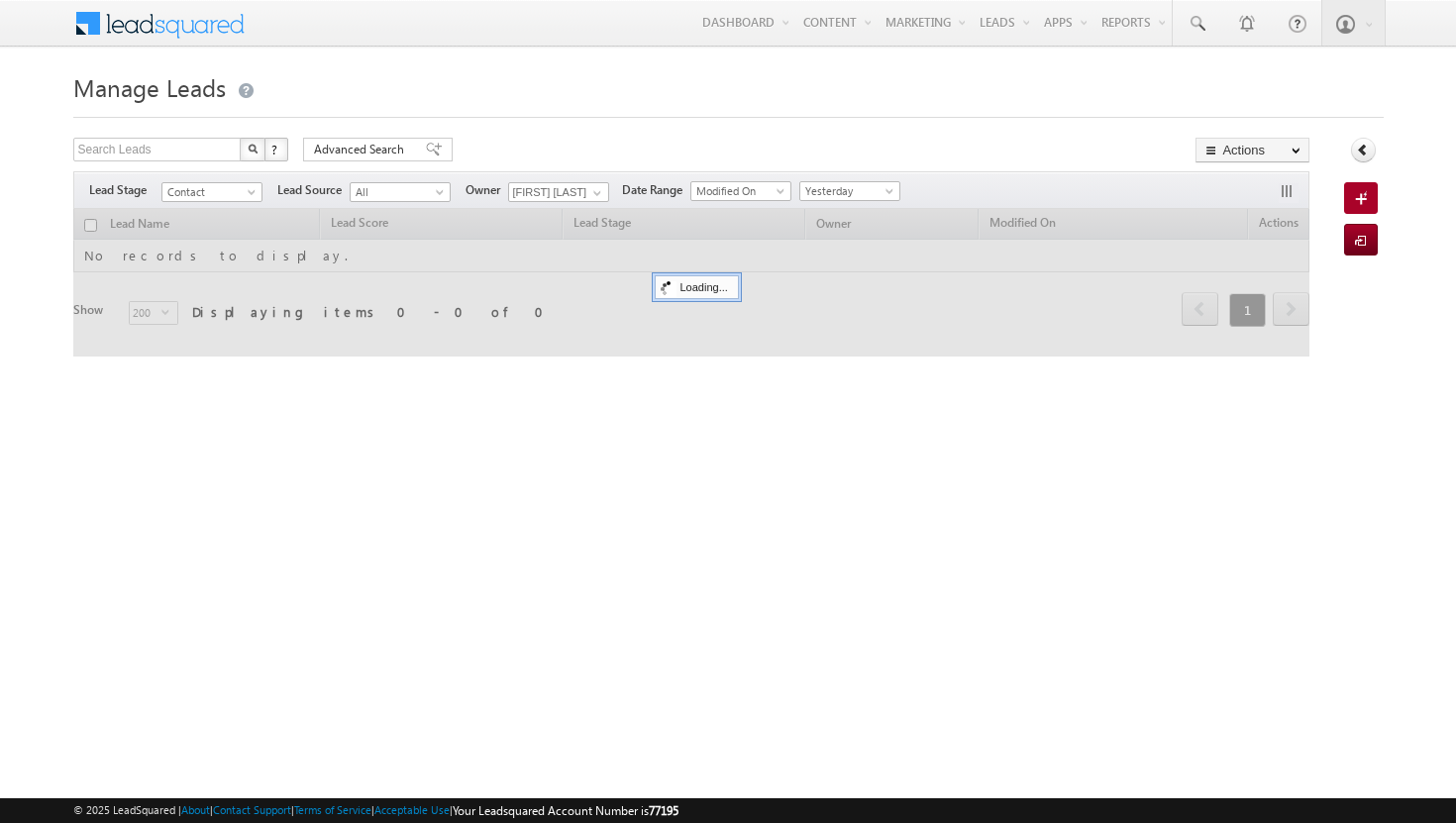scroll, scrollTop: 0, scrollLeft: 0, axis: both 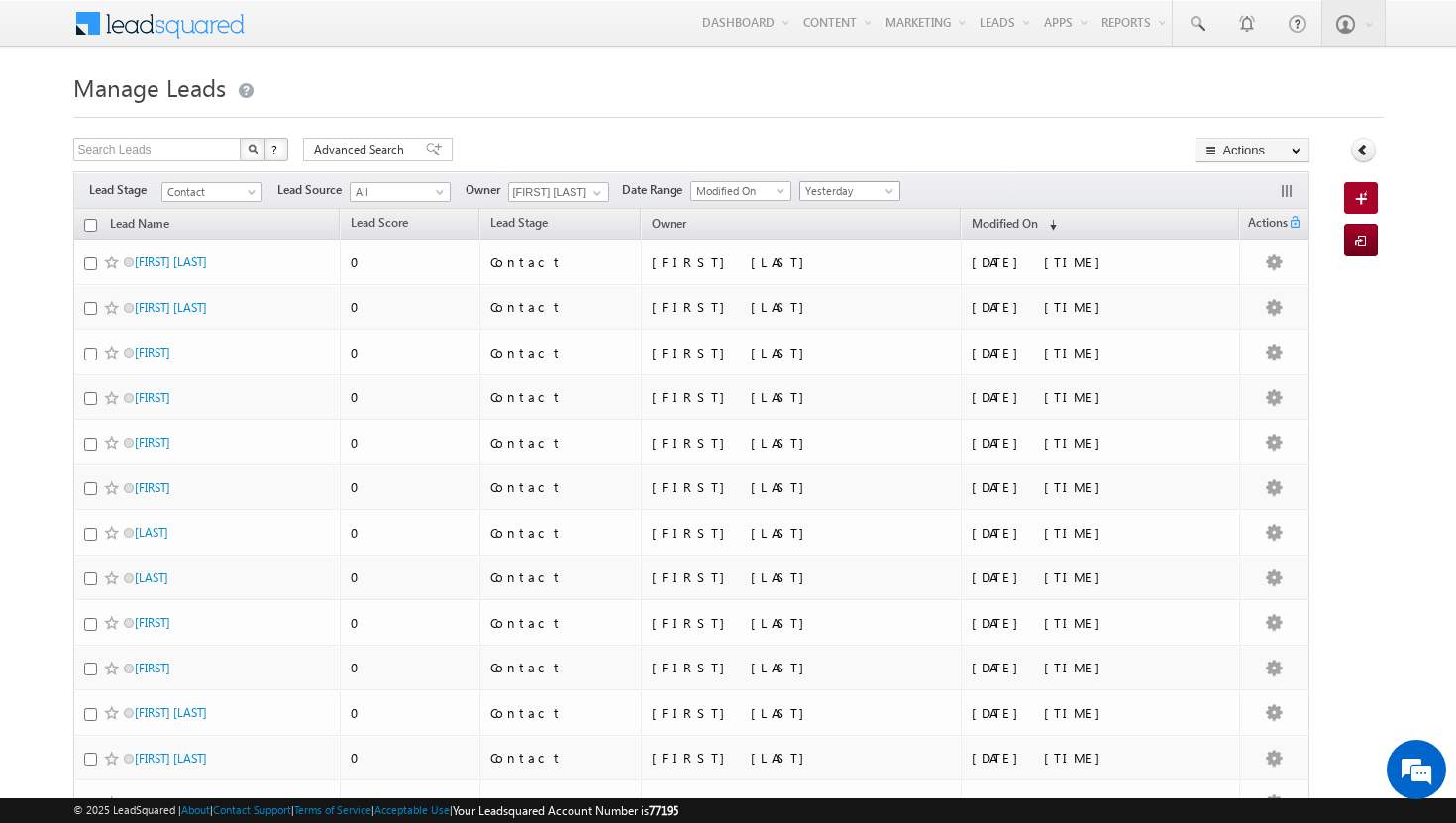 click at bounding box center [891, 195] 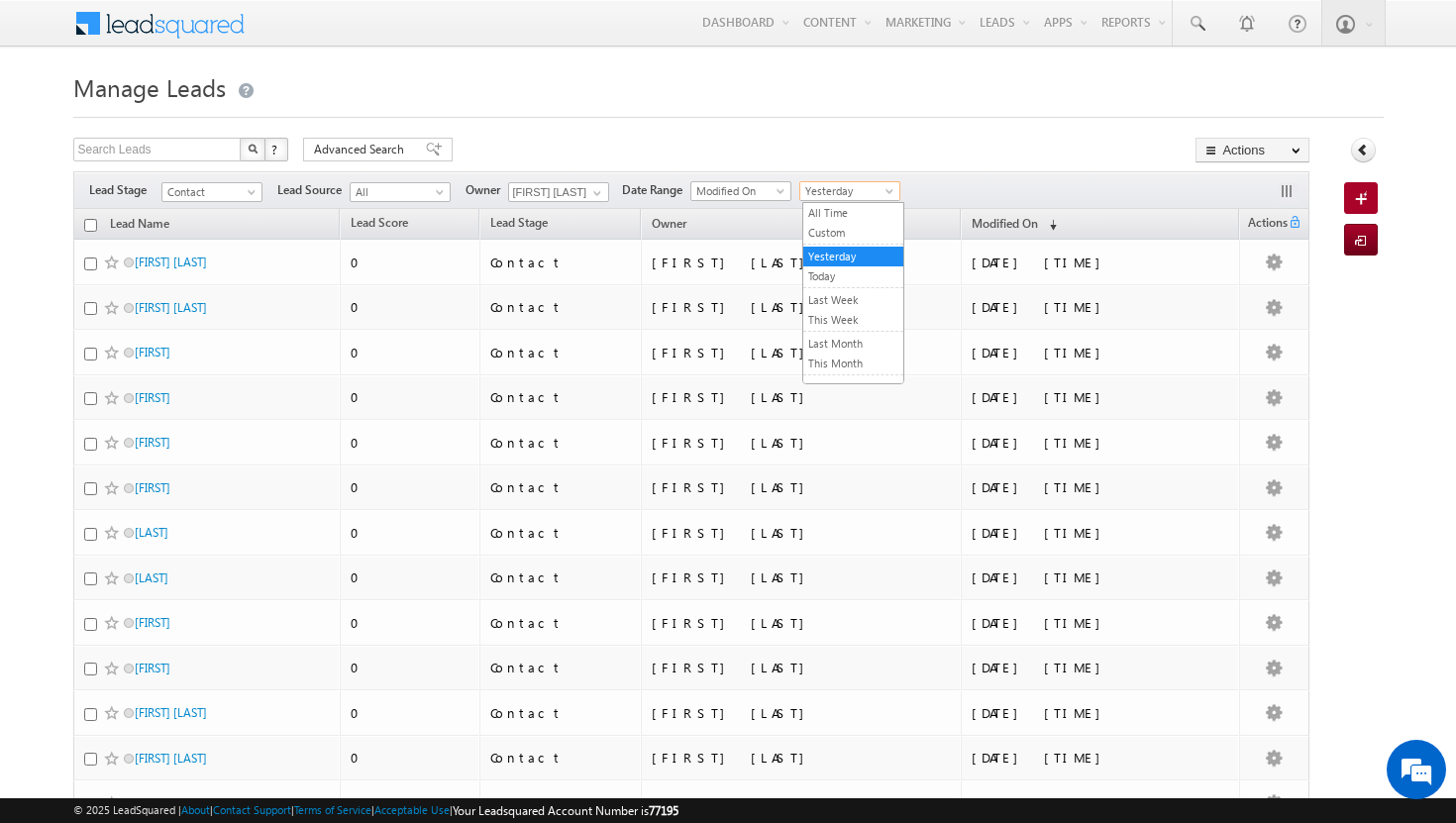 click on "Filters
Lead Stage
Contact Contact
Lead Source
All All
Owner
Shakeel Babbar Shakeel Babbar" at bounding box center (691, 190) 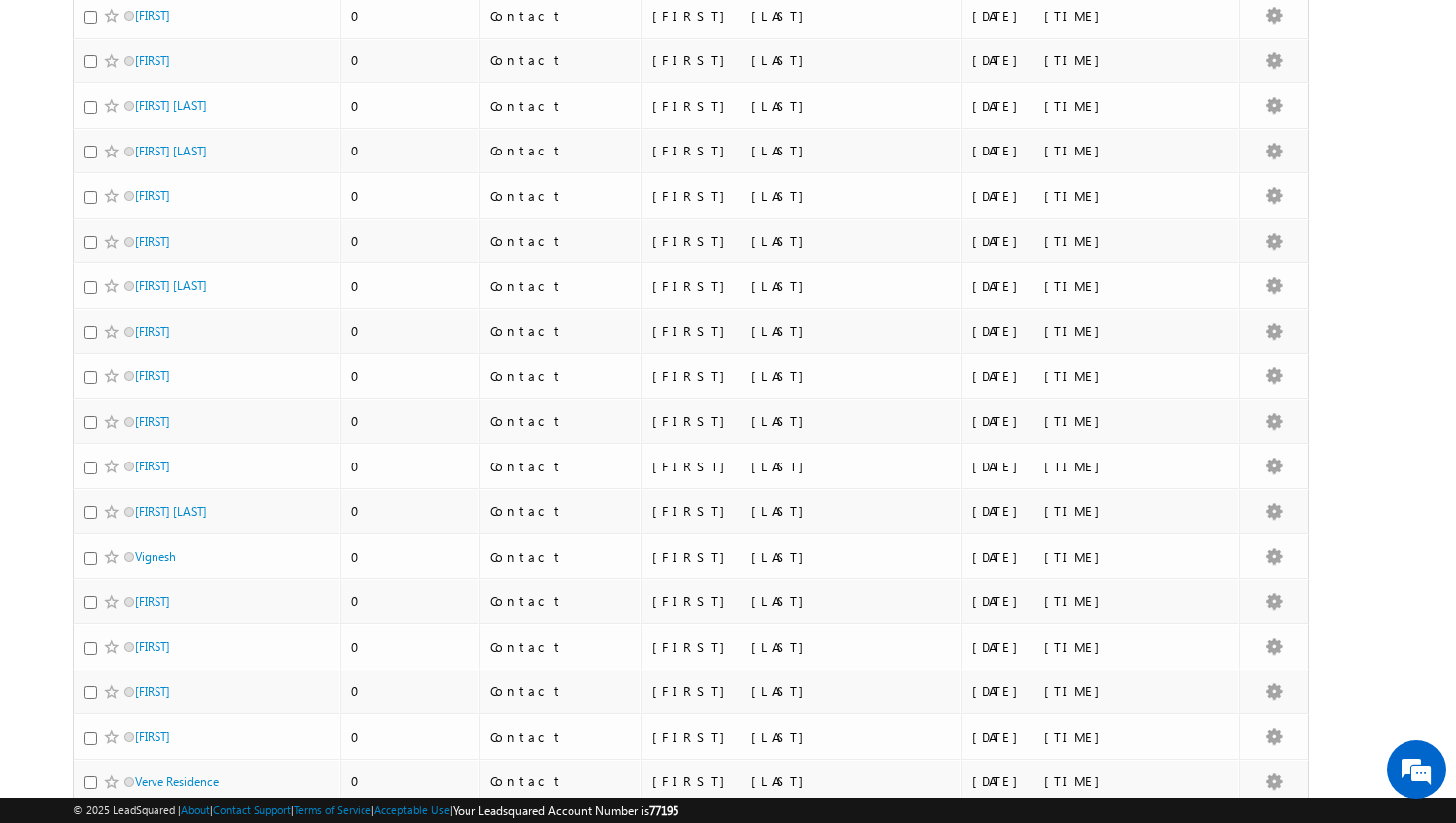 scroll, scrollTop: 0, scrollLeft: 0, axis: both 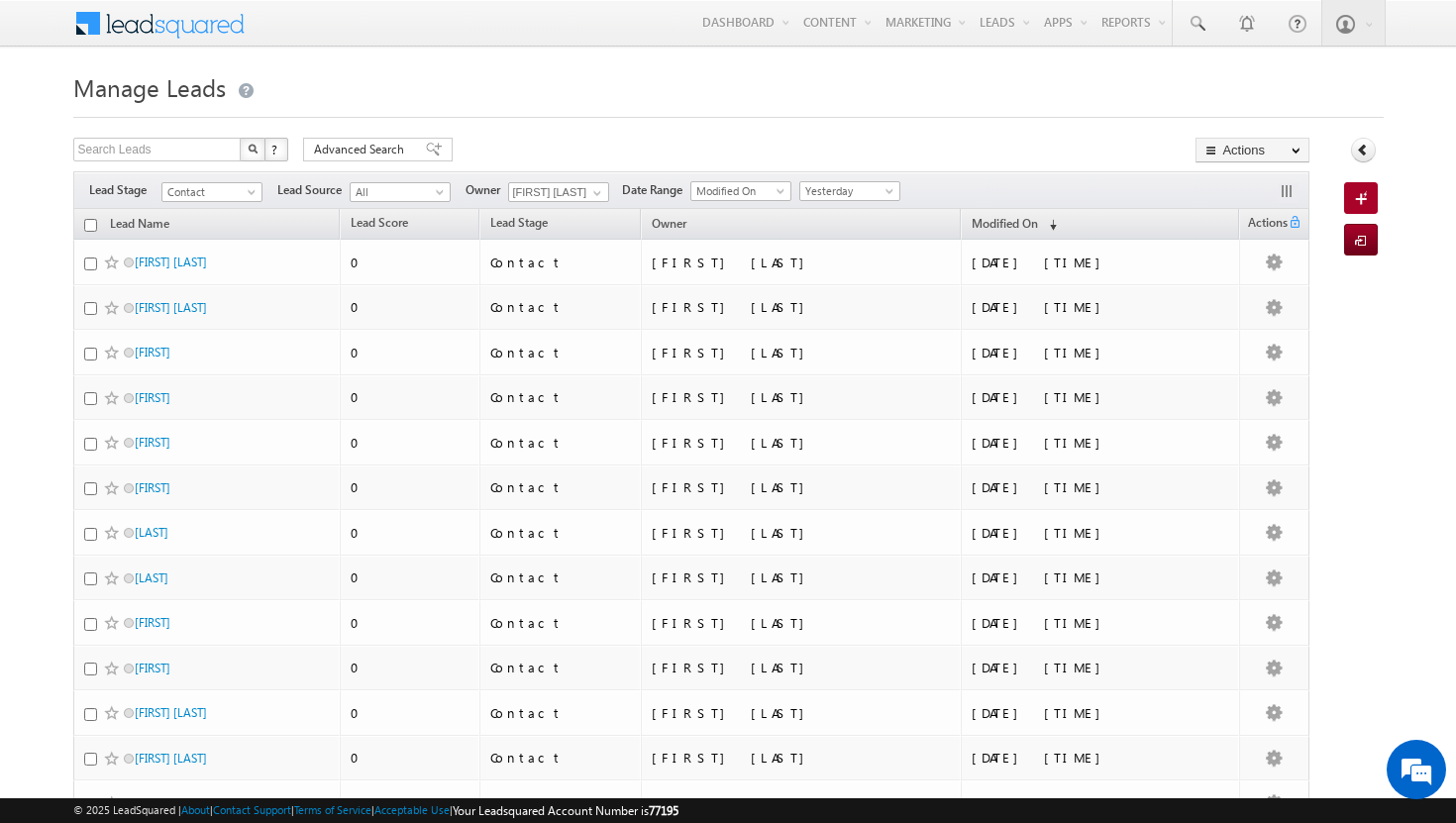 click at bounding box center (90, 225) 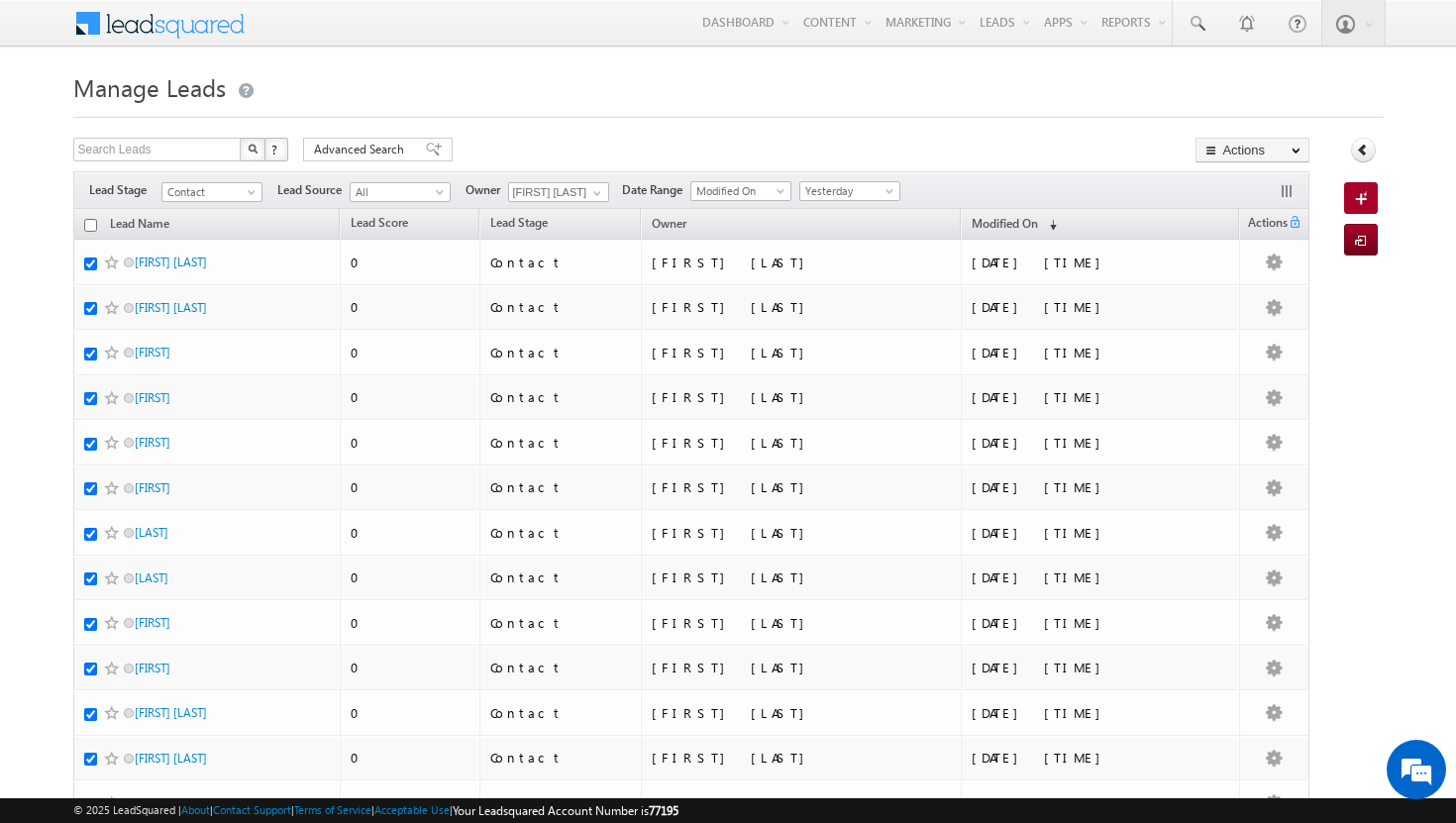 checkbox on "true" 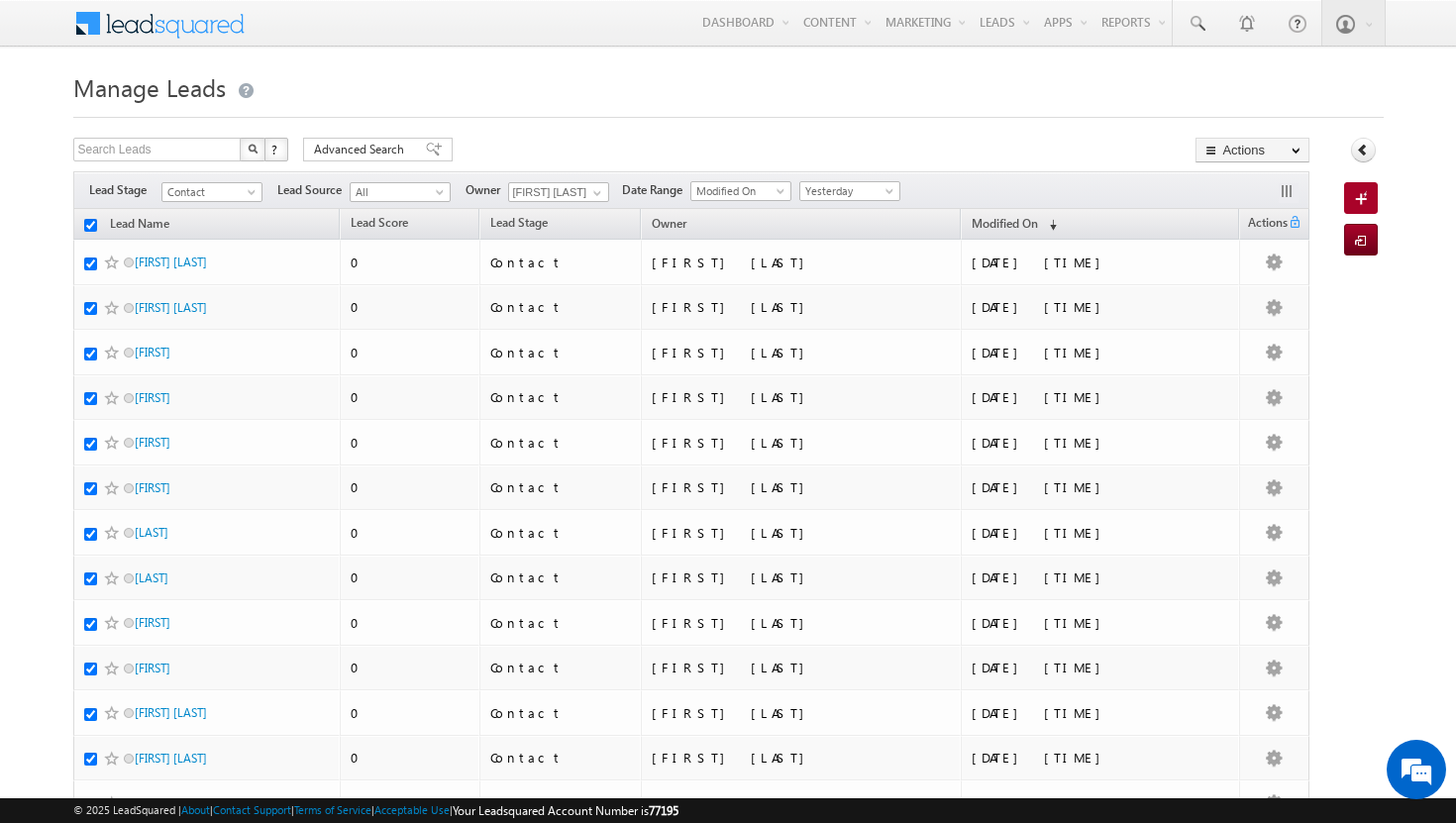 checkbox on "true" 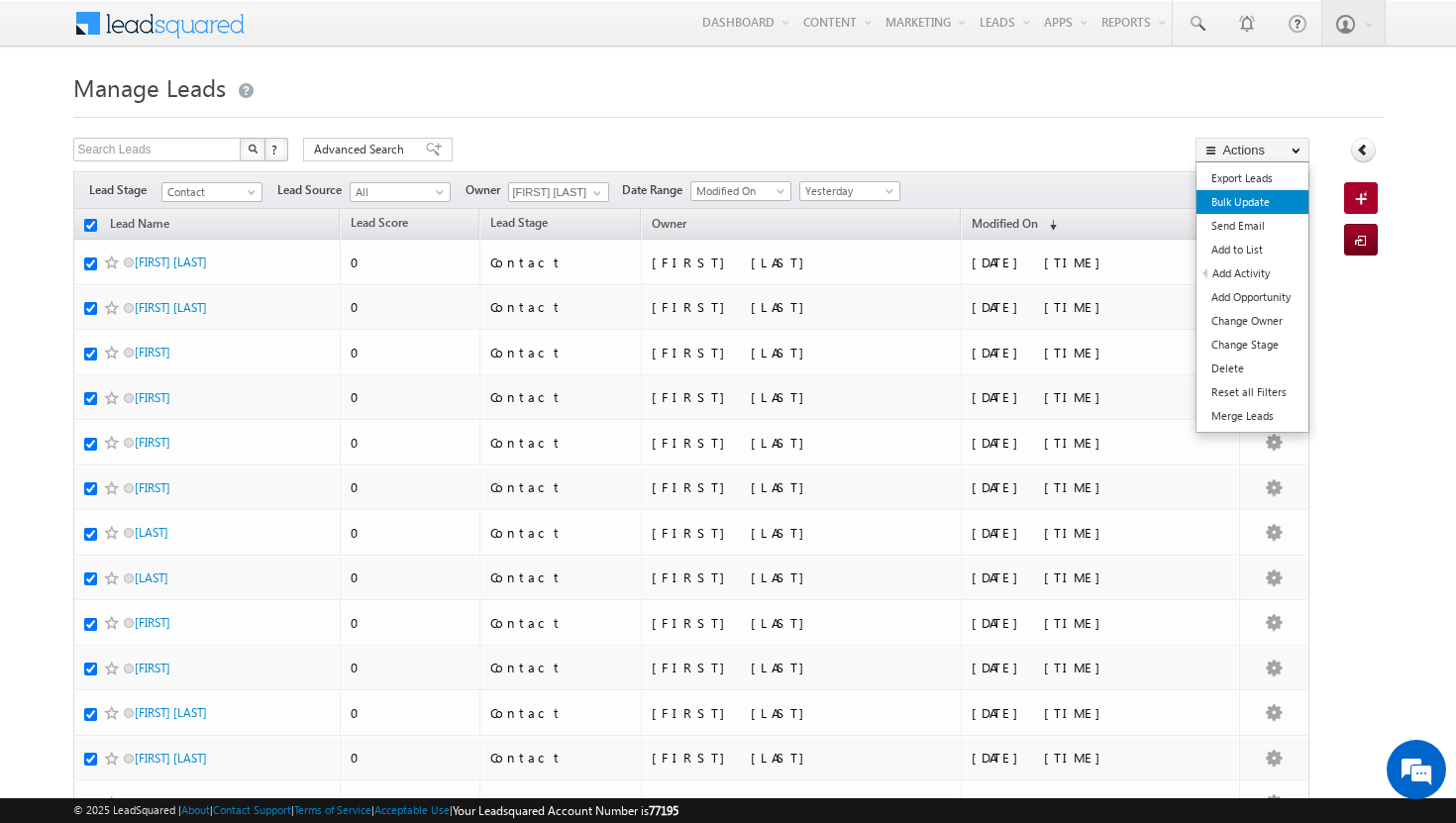click on "Bulk Update" at bounding box center (1252, 202) 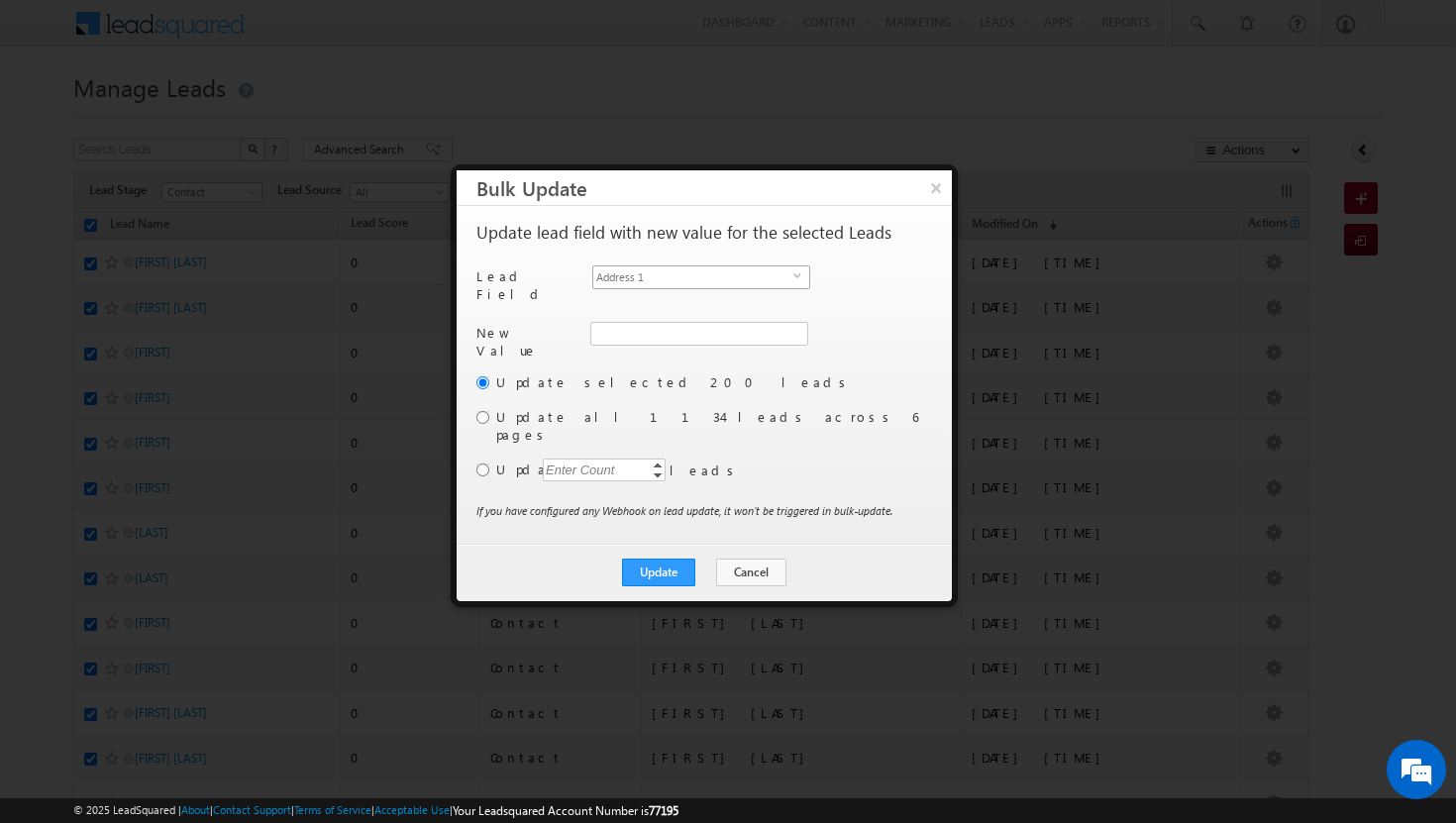 click on "Address 1" at bounding box center (693, 277) 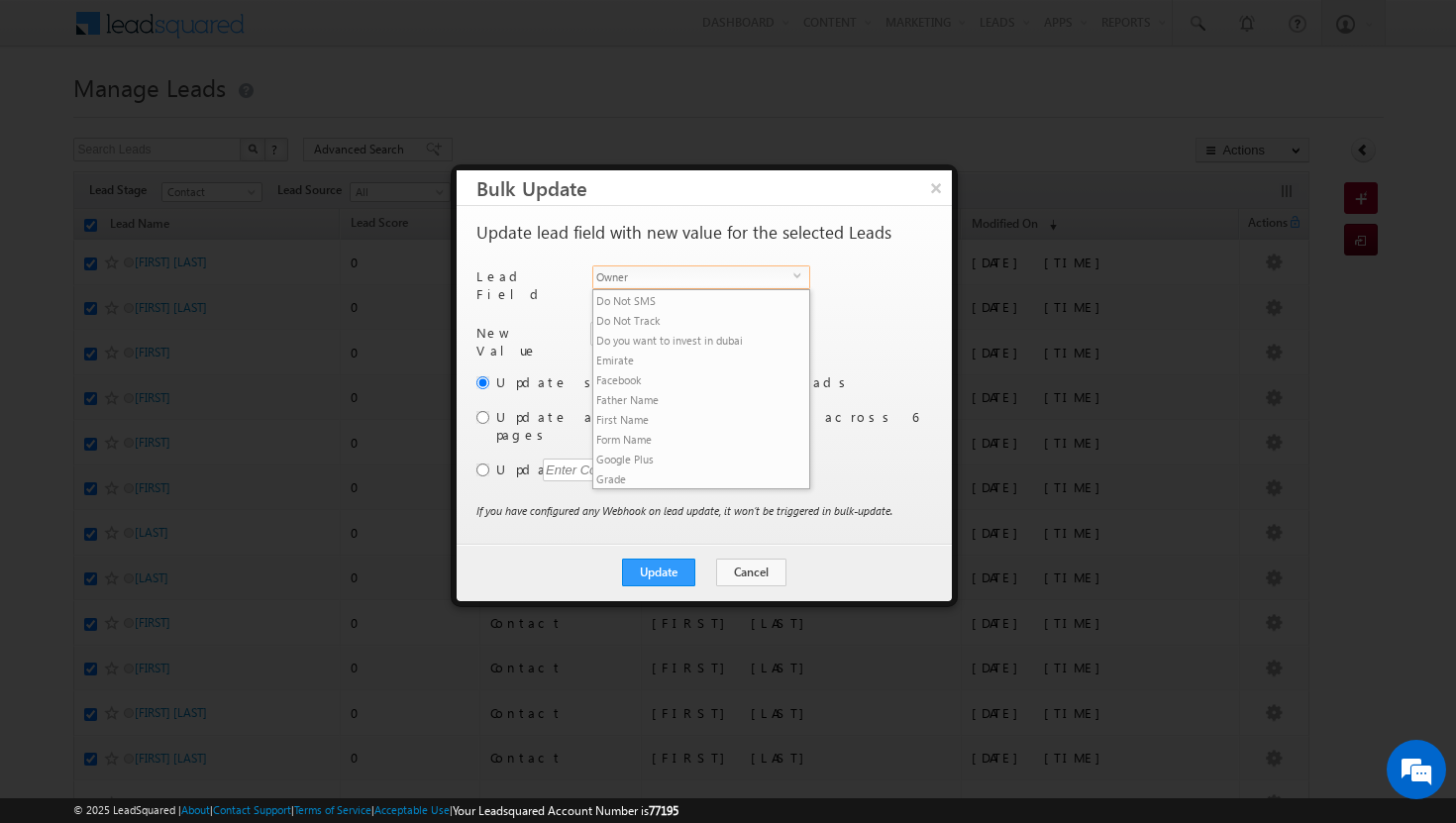 scroll, scrollTop: 734, scrollLeft: 0, axis: vertical 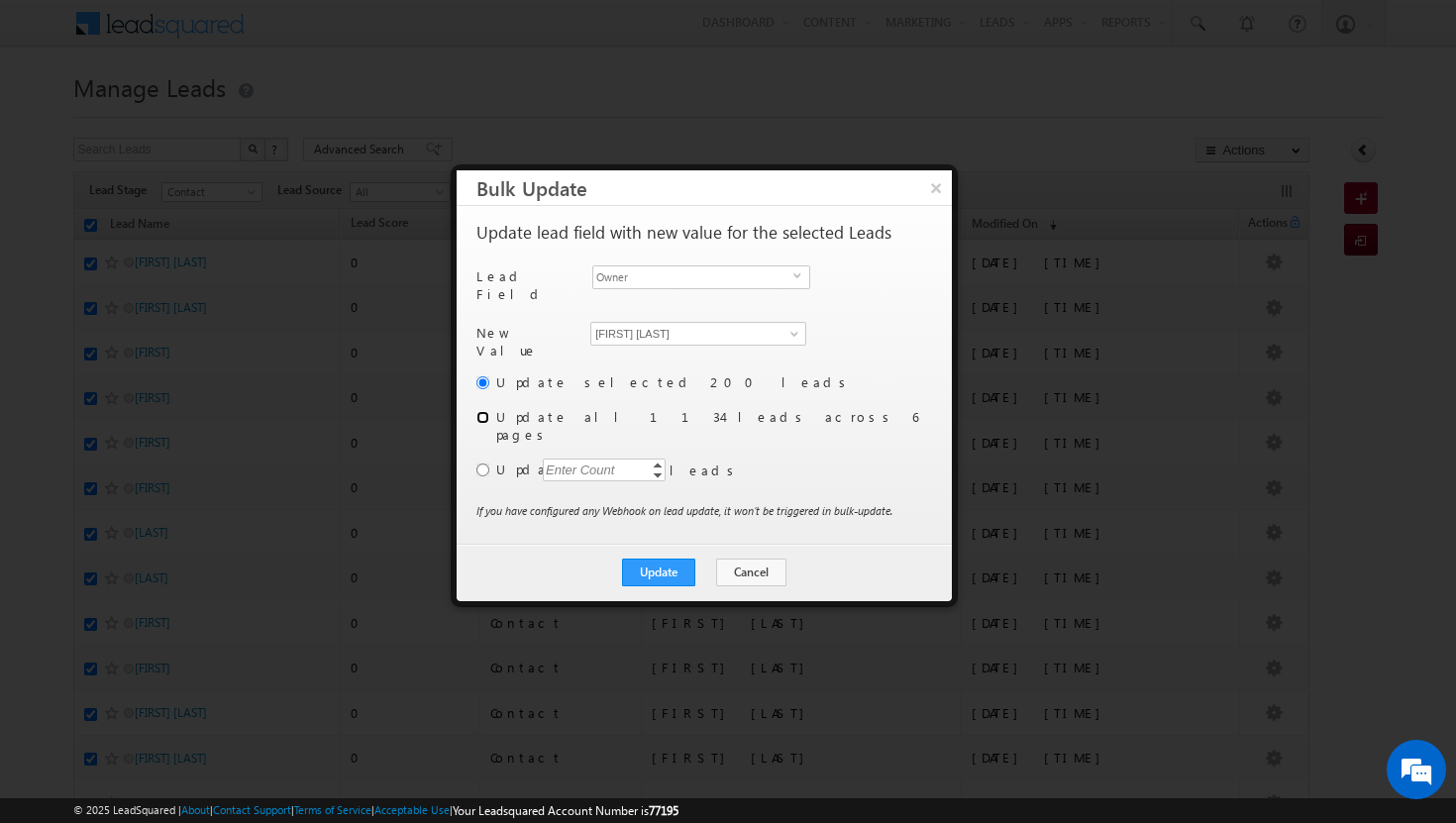 click at bounding box center (482, 417) 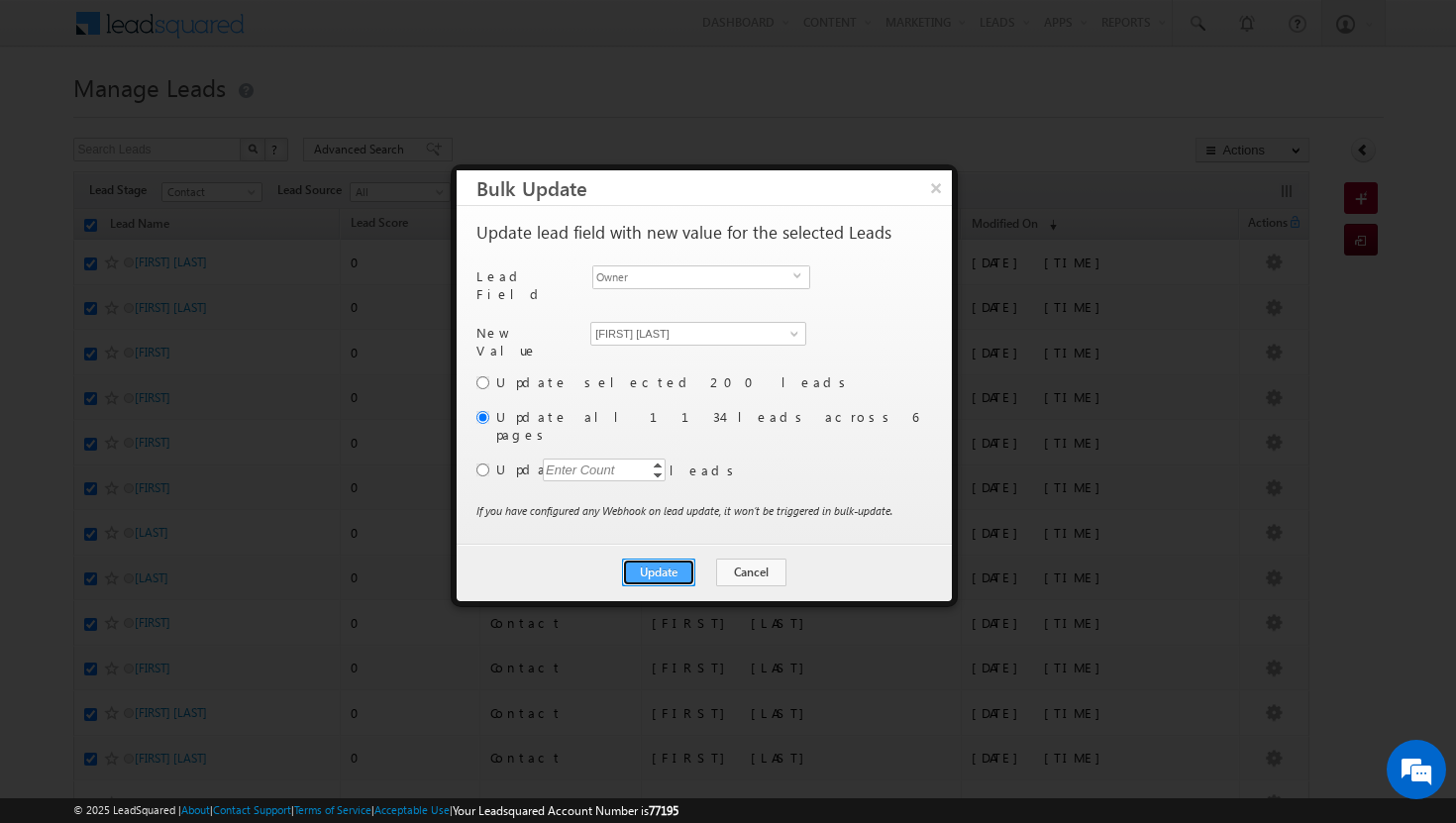 click on "Update" at bounding box center (659, 572) 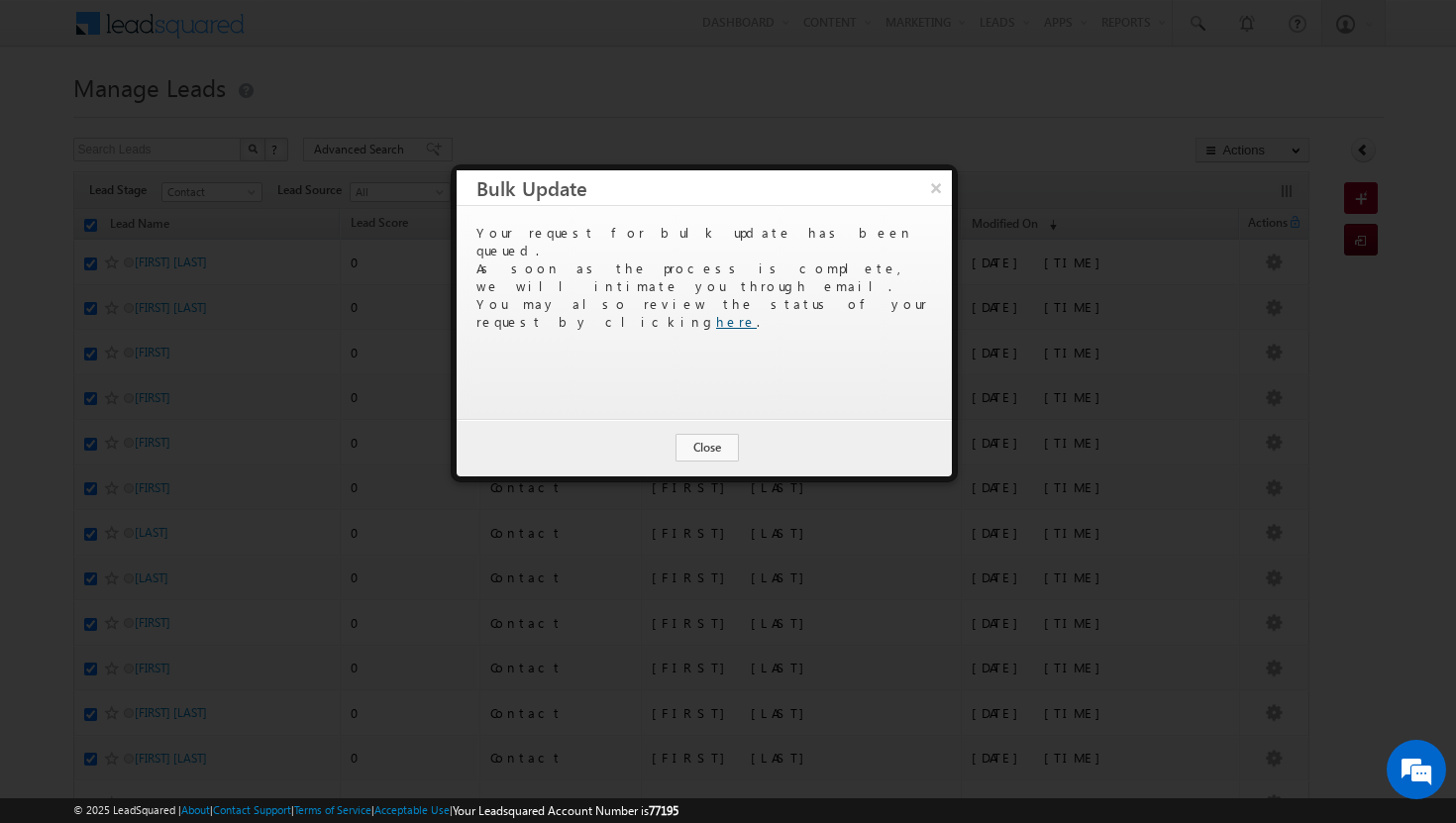 click on "here" at bounding box center [736, 321] 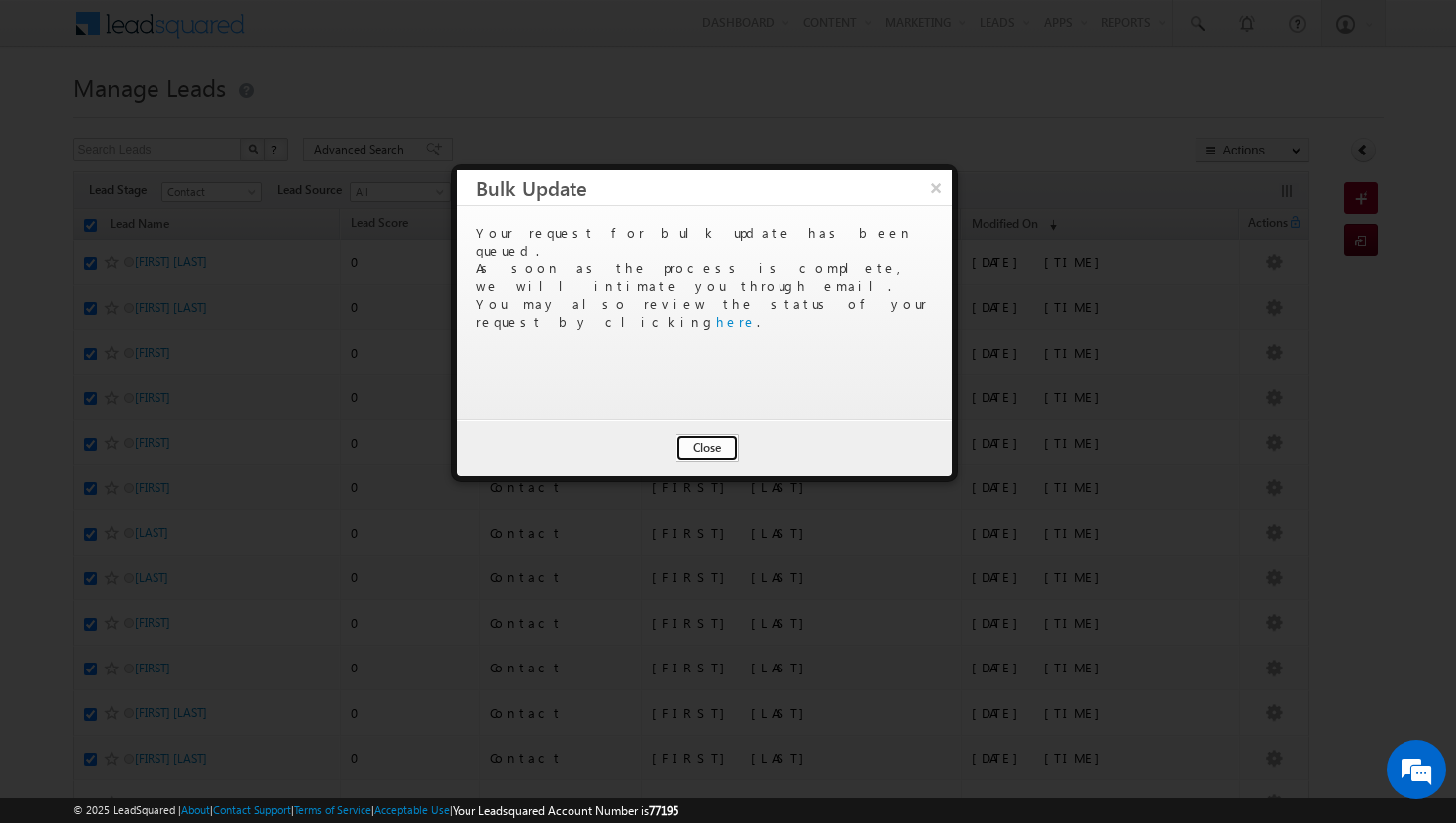 click on "Close" at bounding box center (707, 448) 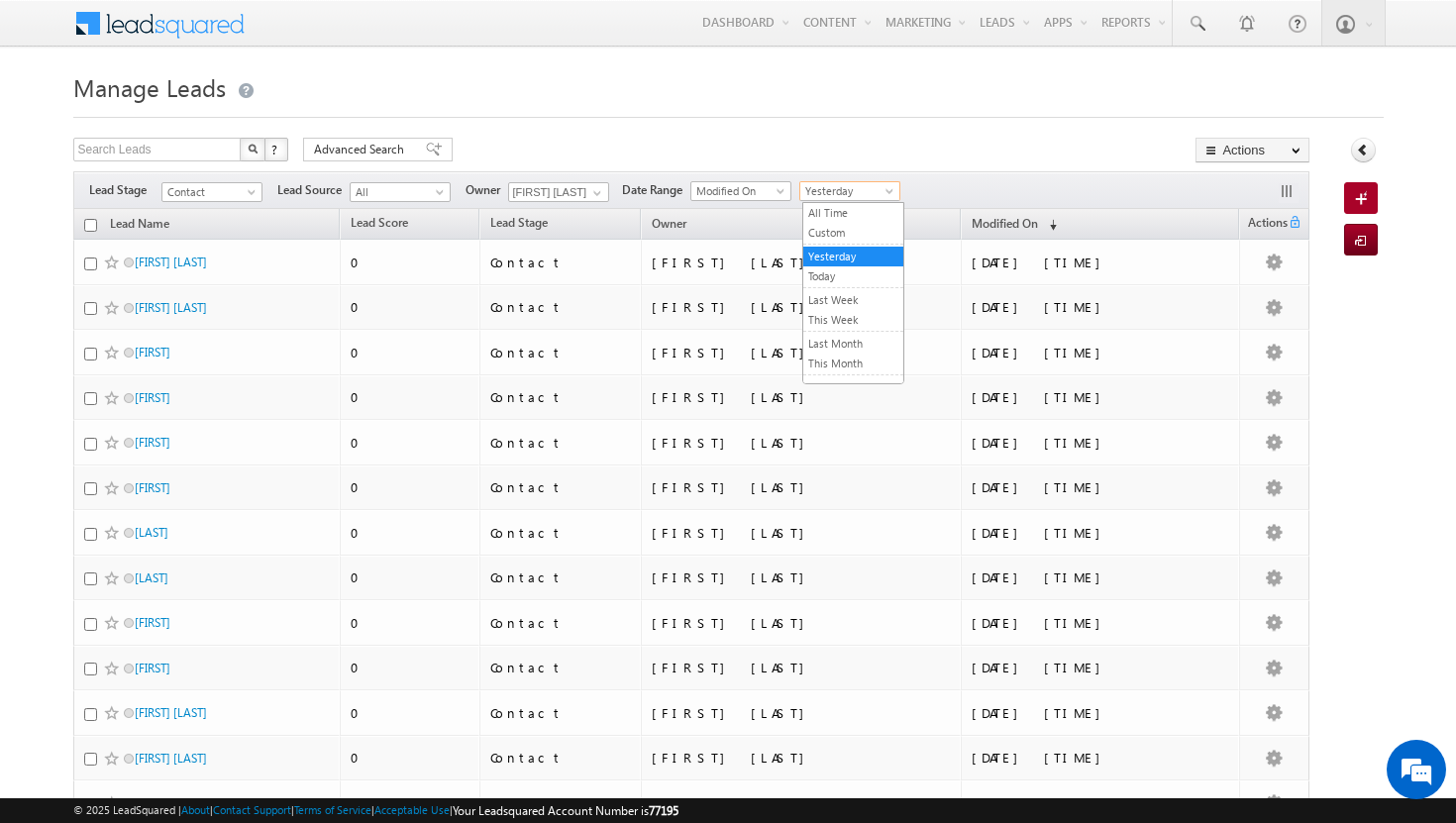 click on "Yesterday" at bounding box center [847, 191] 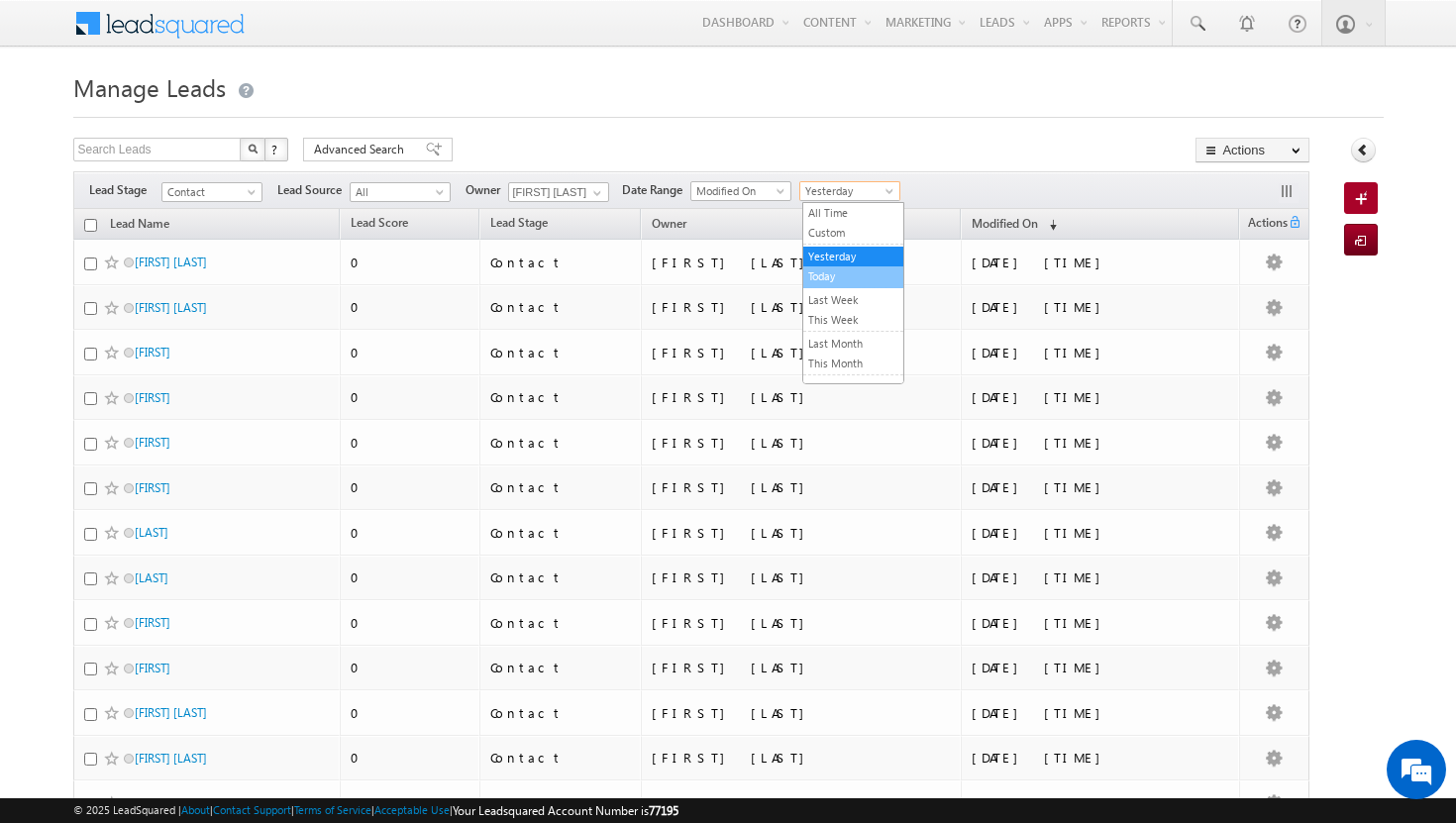 click on "Today" at bounding box center (853, 276) 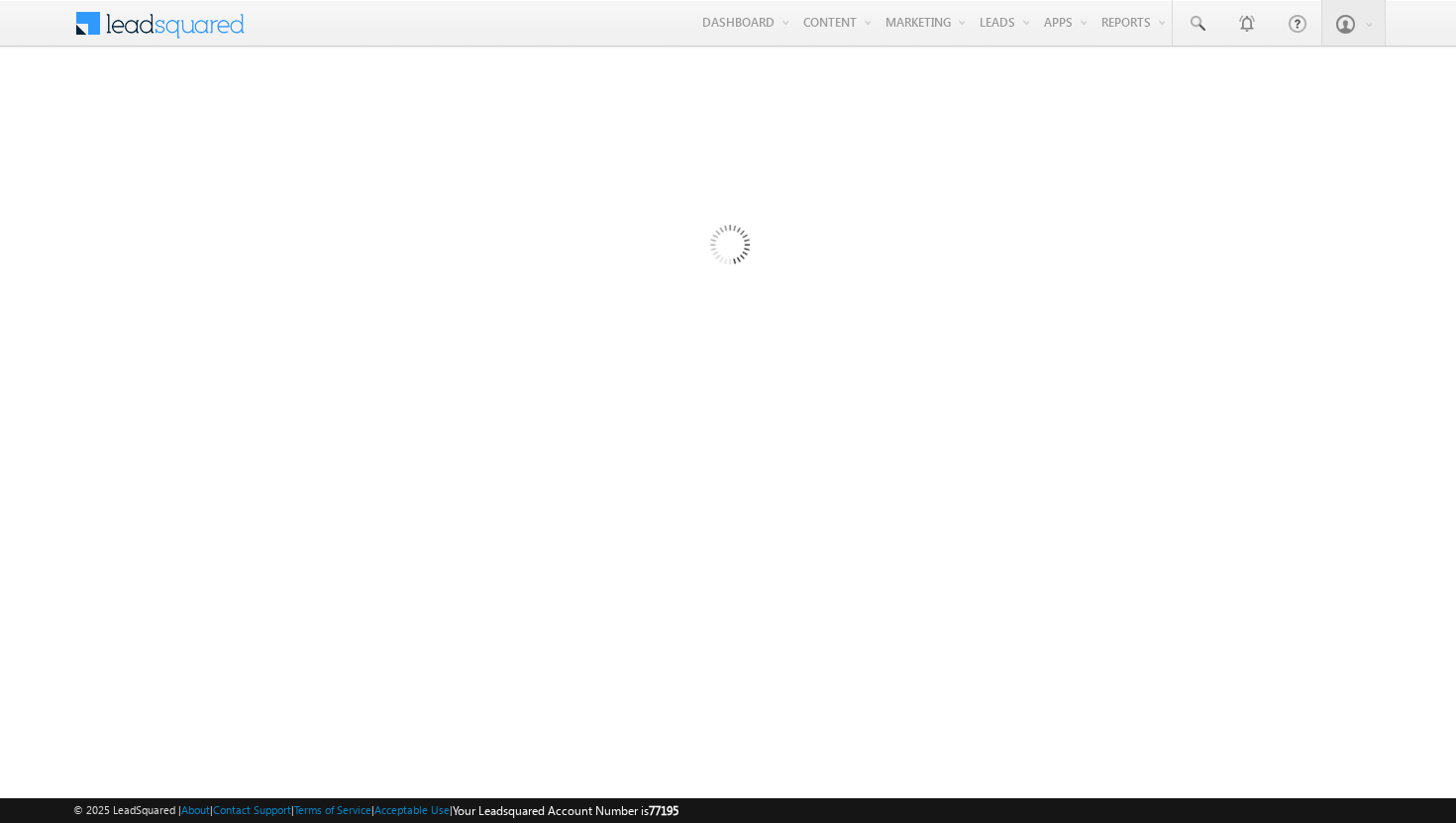 scroll, scrollTop: 0, scrollLeft: 0, axis: both 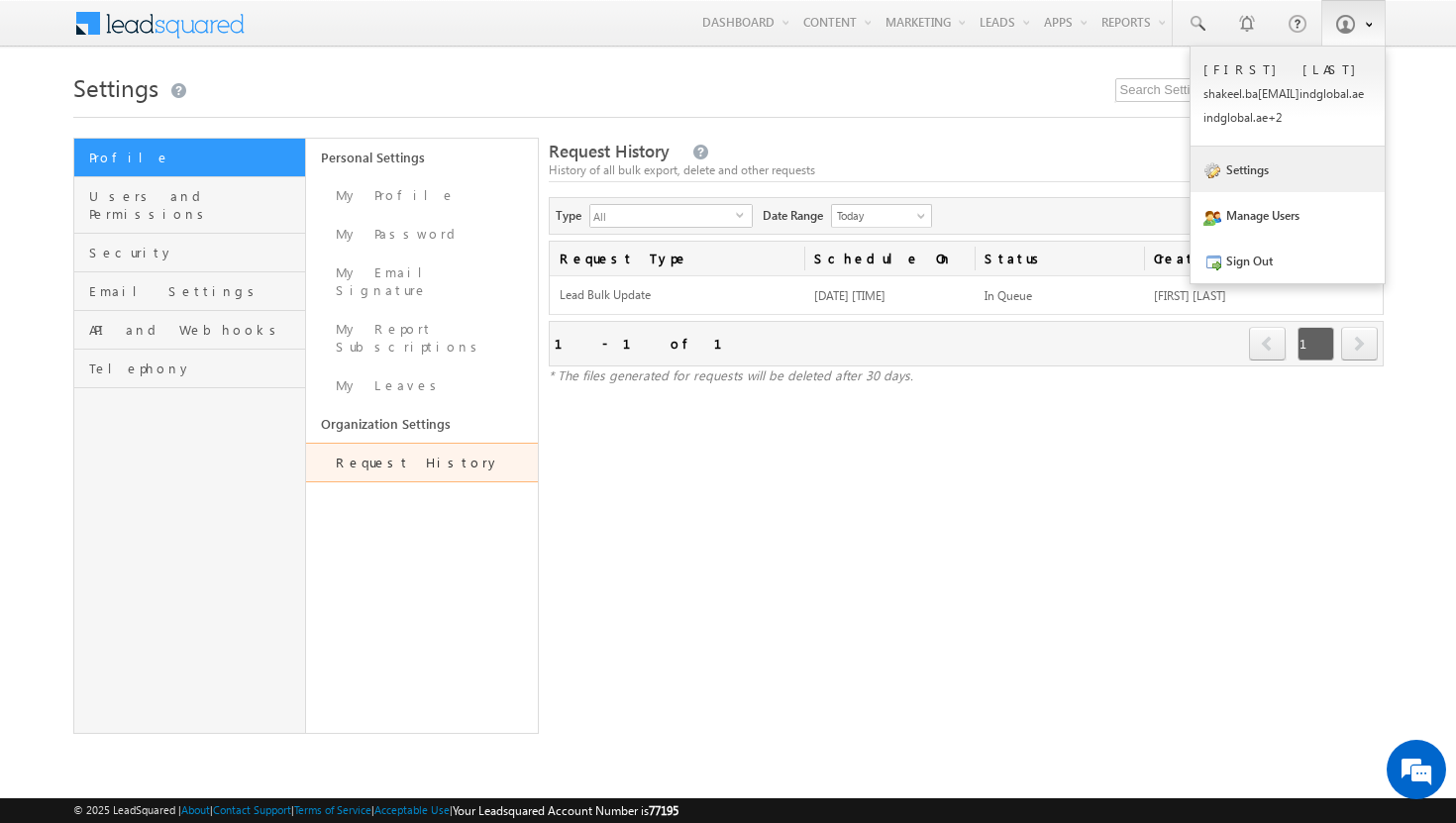 click on "Settings" at bounding box center (1288, 169) 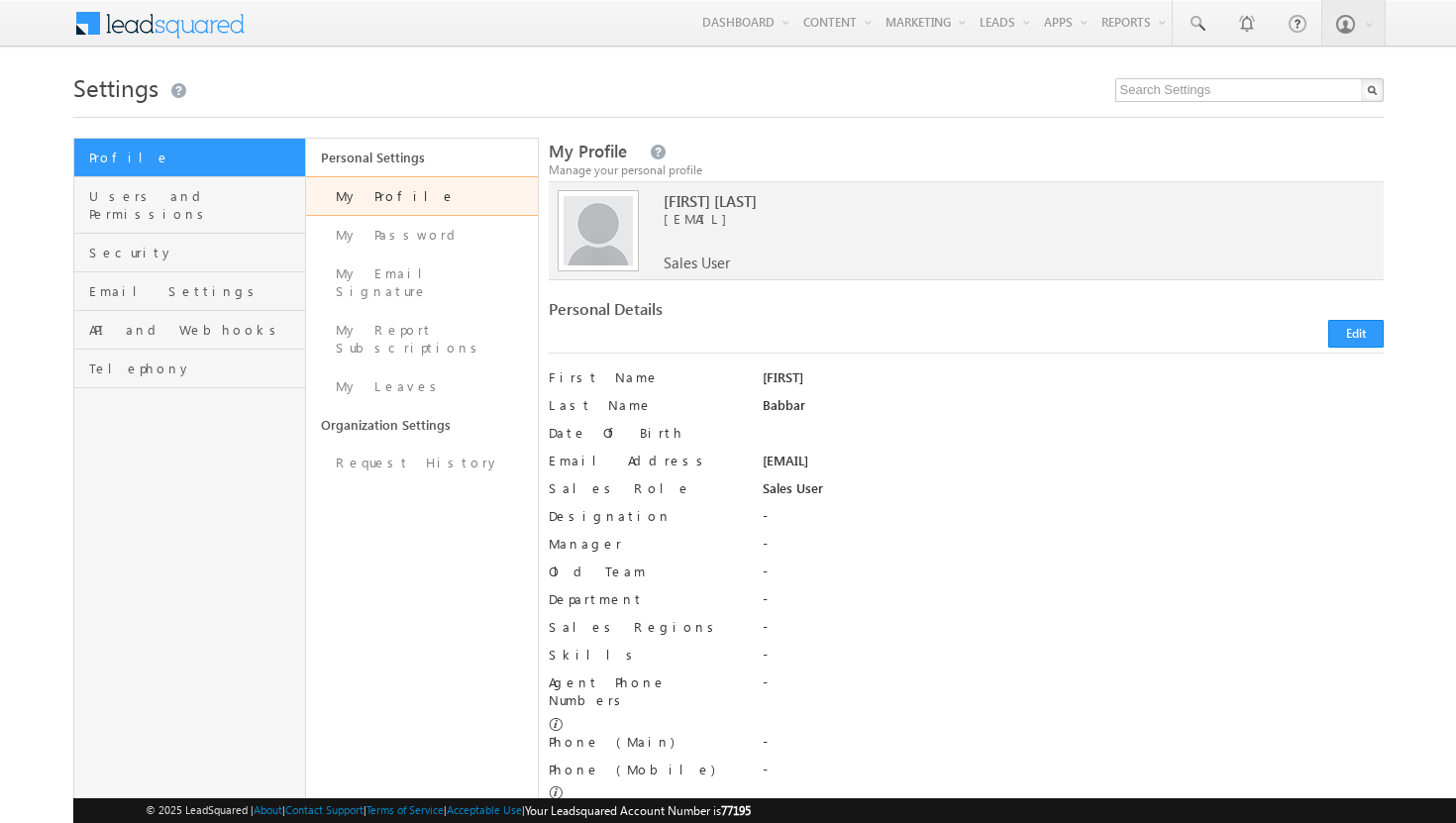 scroll, scrollTop: 0, scrollLeft: 0, axis: both 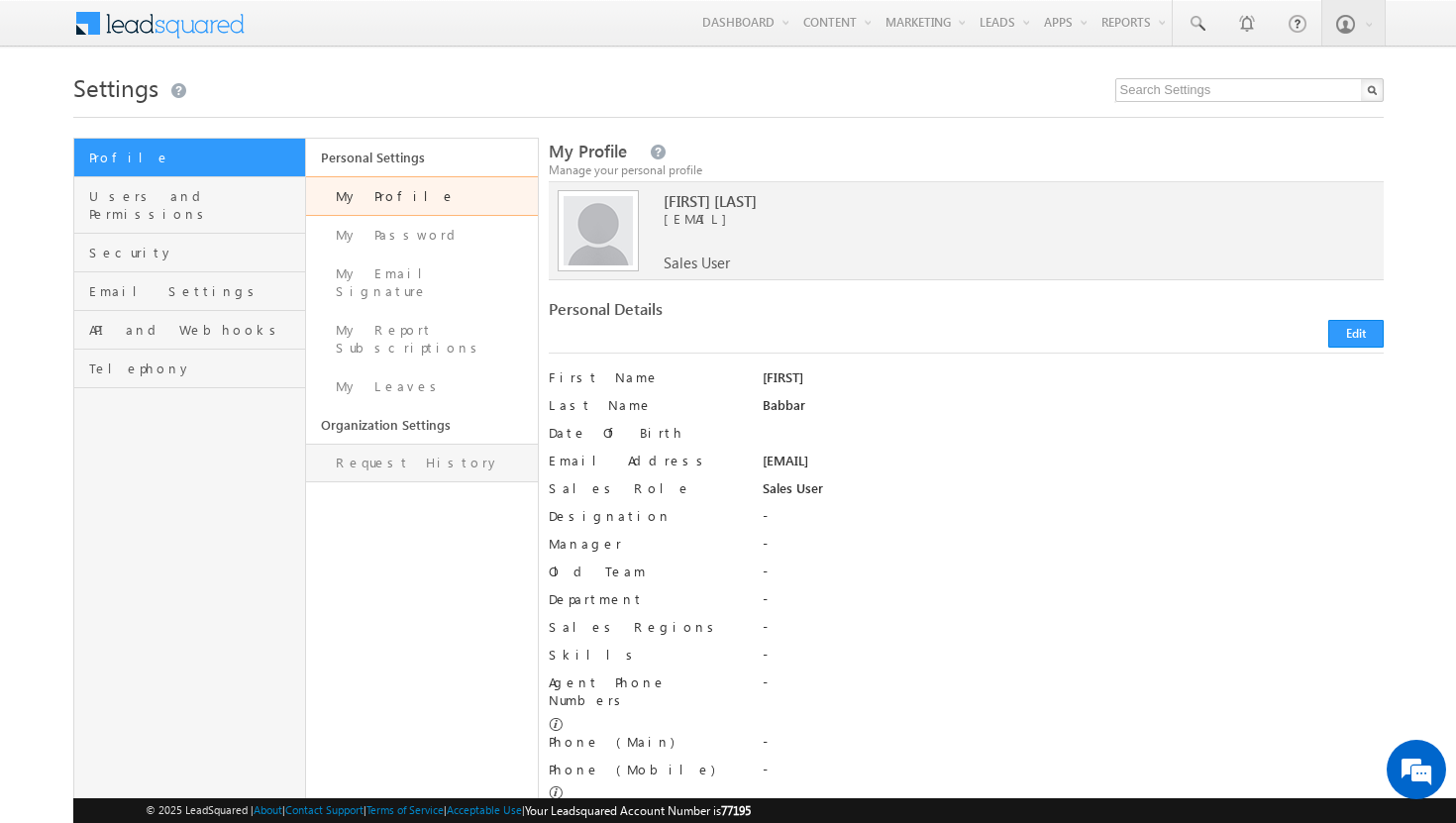 click on "Request History" at bounding box center (422, 463) 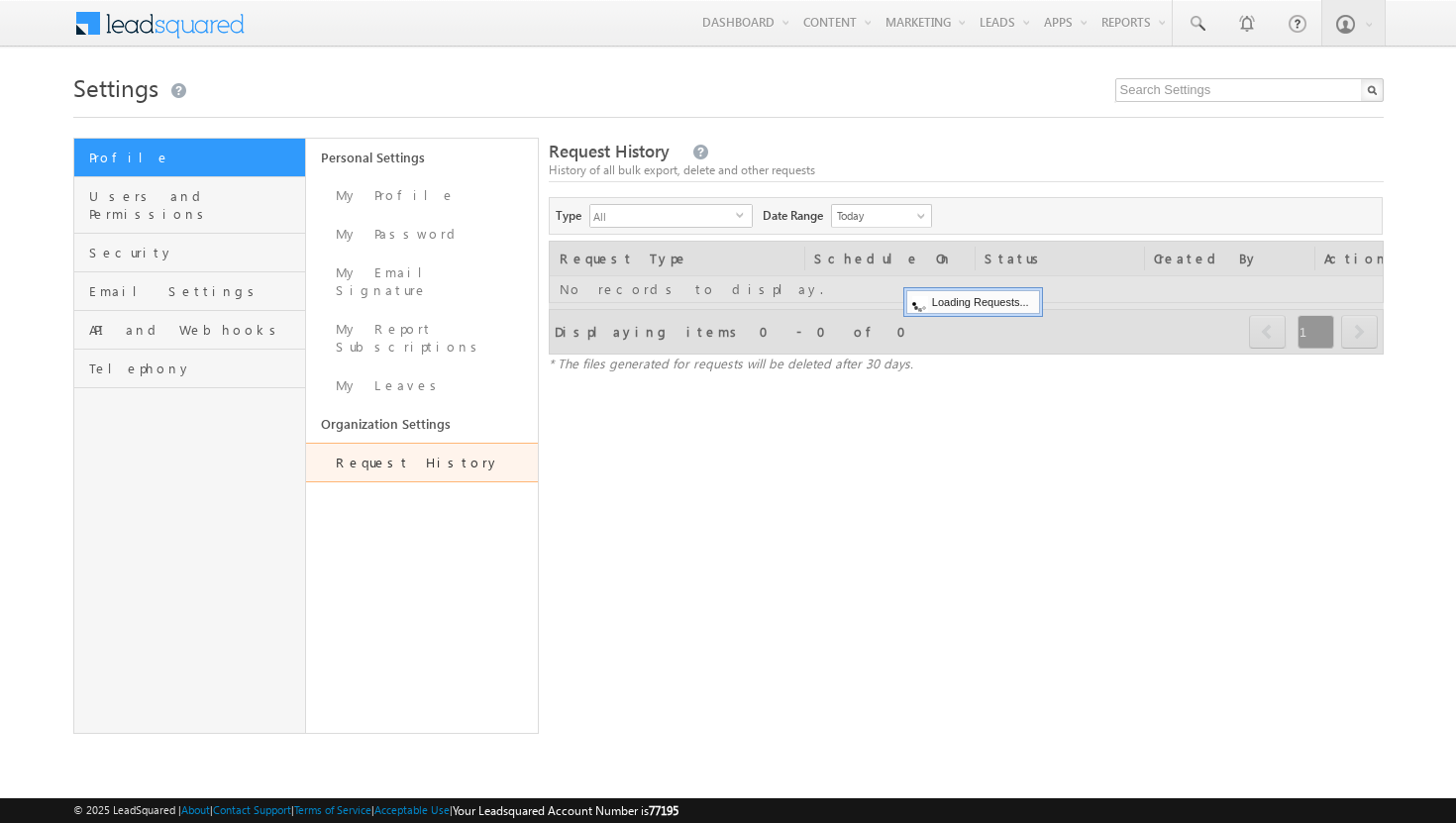 scroll, scrollTop: 0, scrollLeft: 0, axis: both 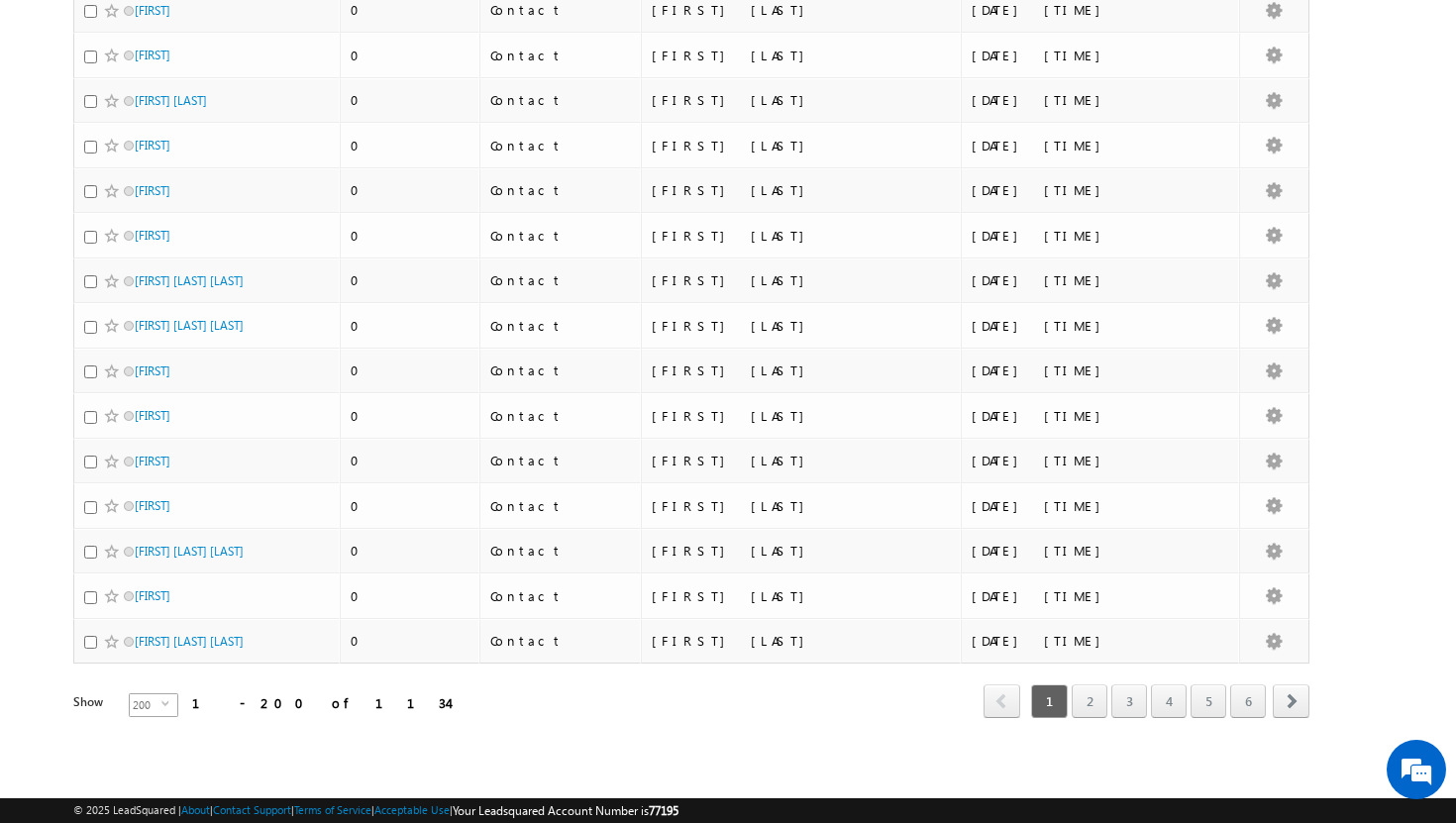 click on "select" at bounding box center [169, 703] 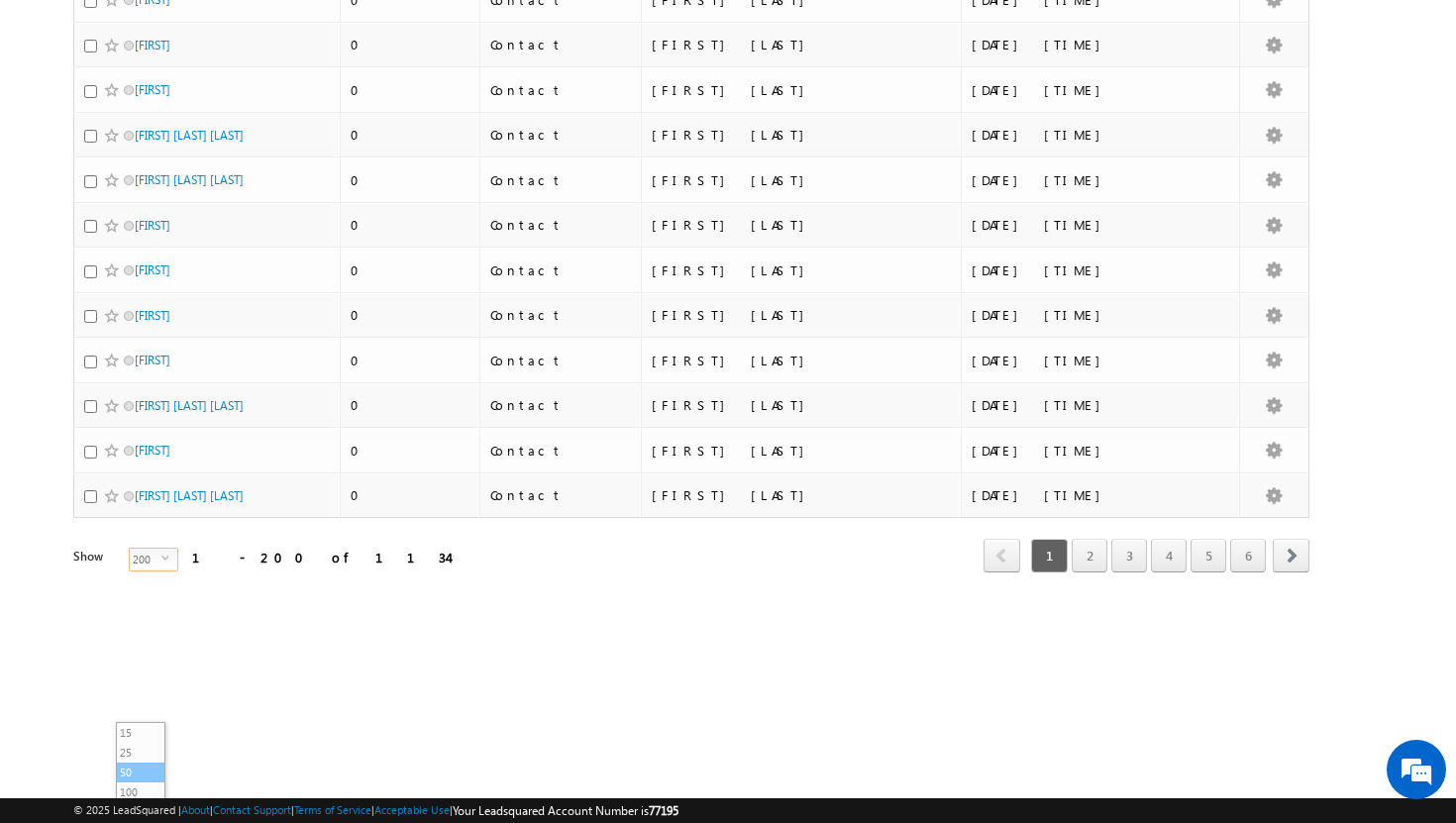 click on "50" at bounding box center [141, 772] 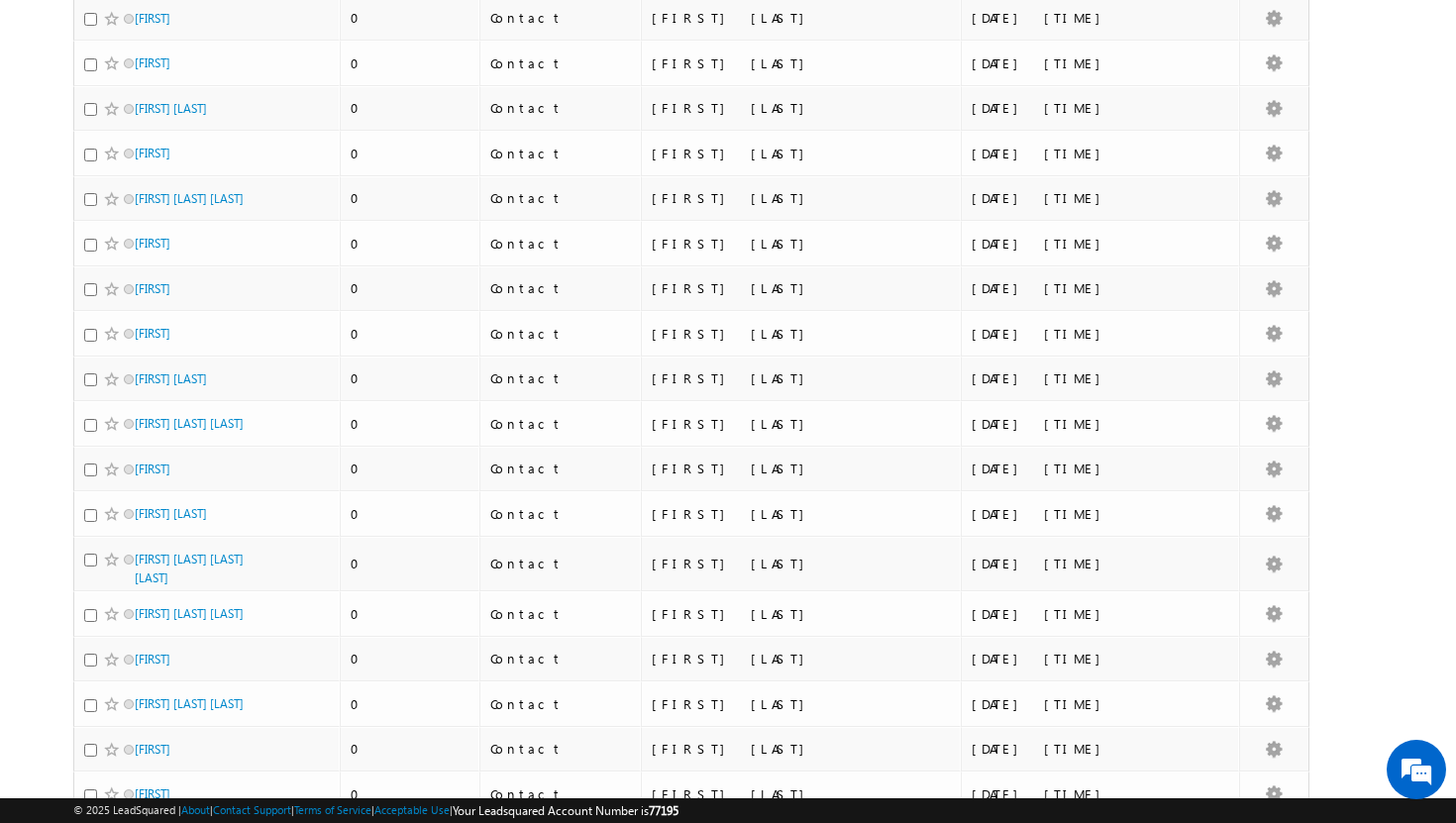scroll, scrollTop: 0, scrollLeft: 0, axis: both 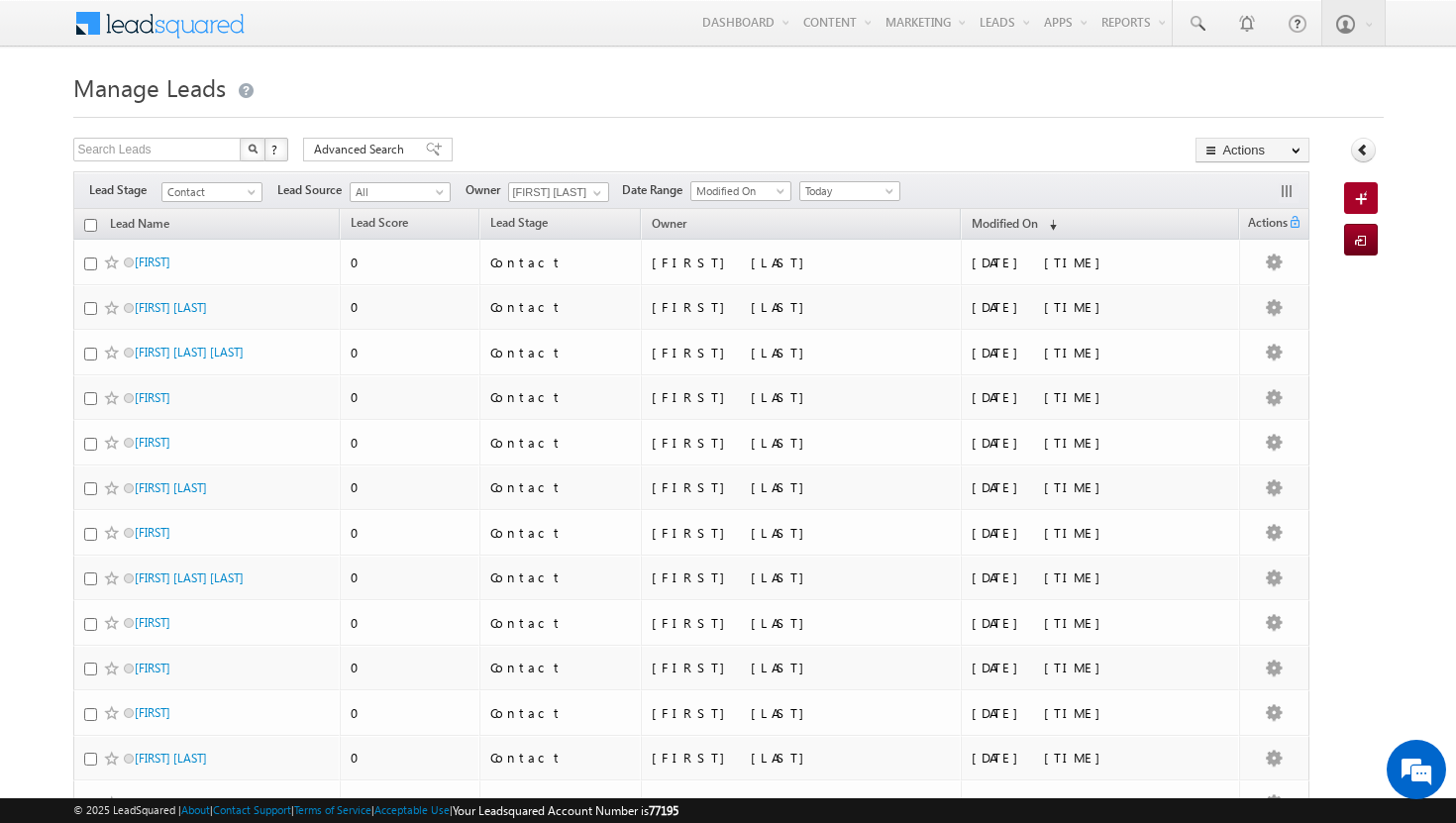 click at bounding box center [90, 225] 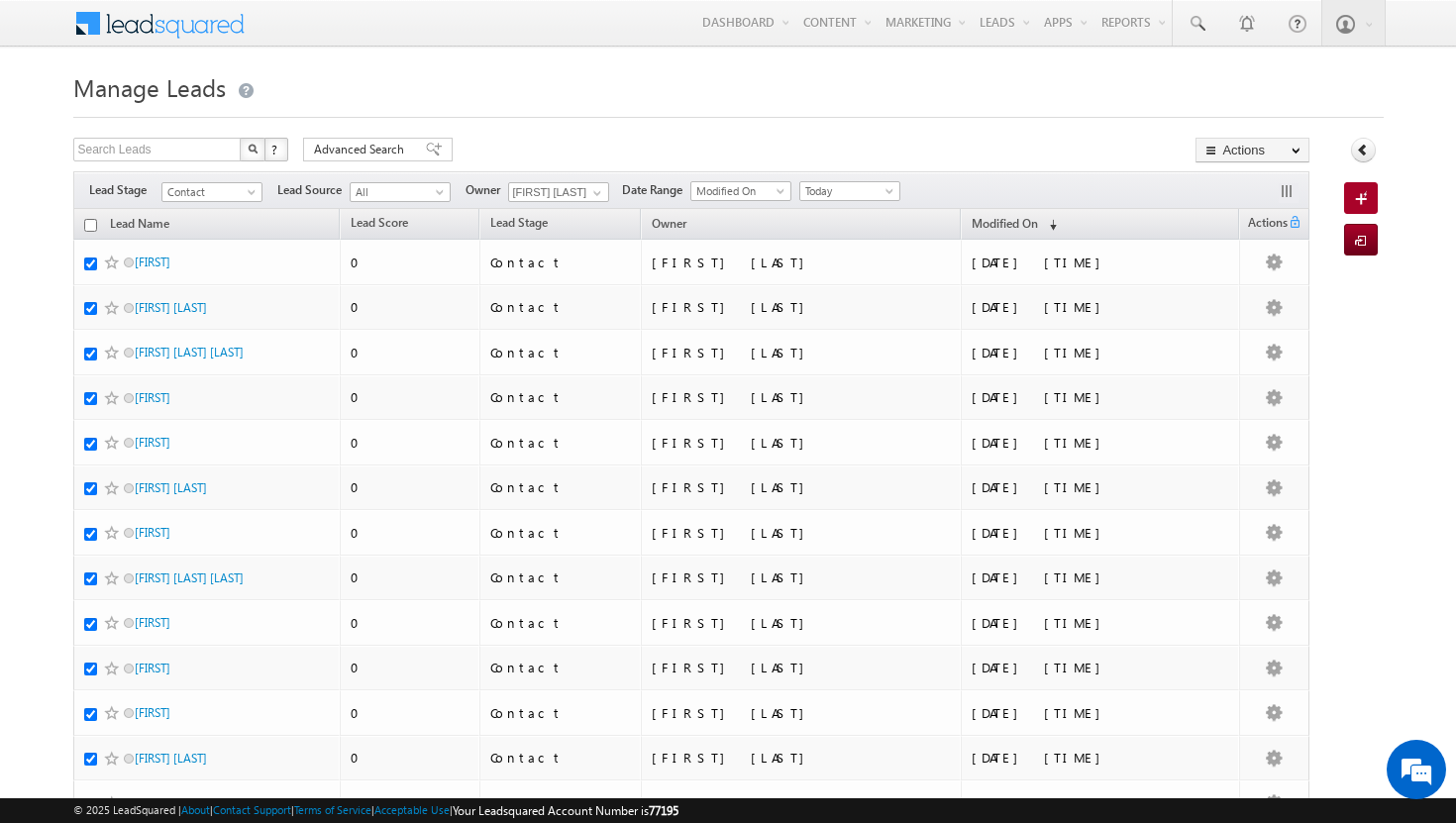 checkbox on "true" 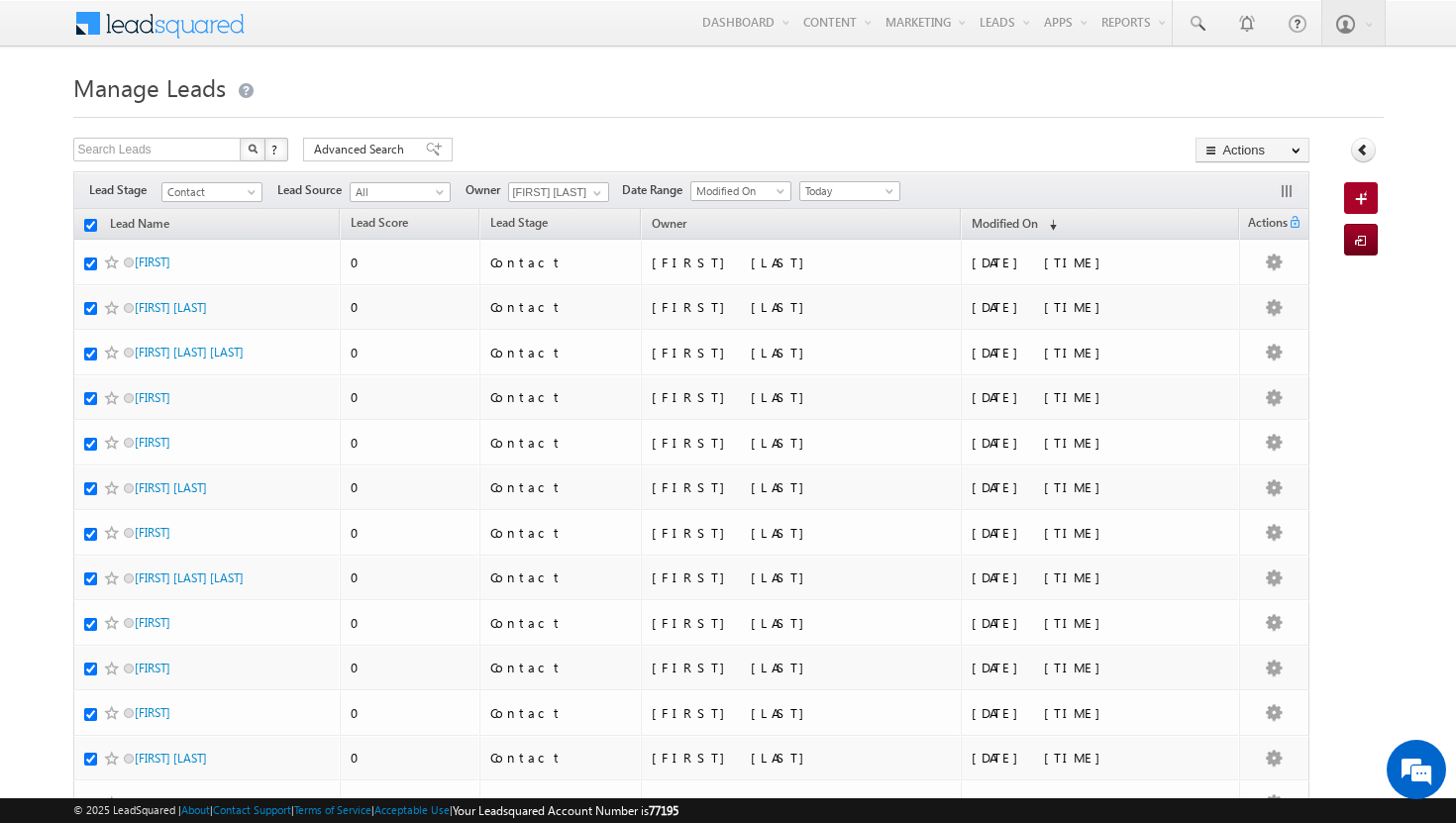 checkbox on "true" 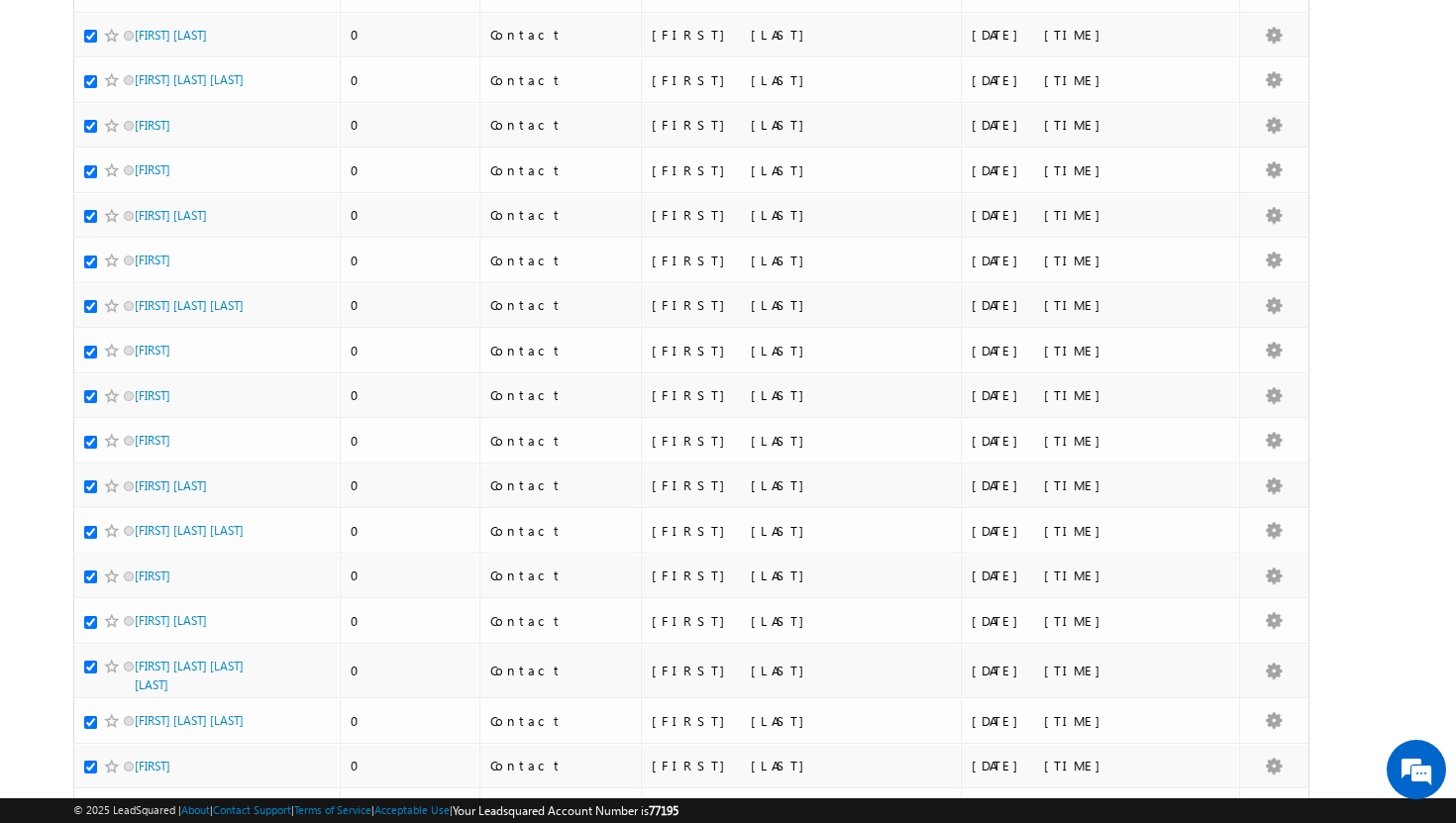 scroll, scrollTop: 0, scrollLeft: 0, axis: both 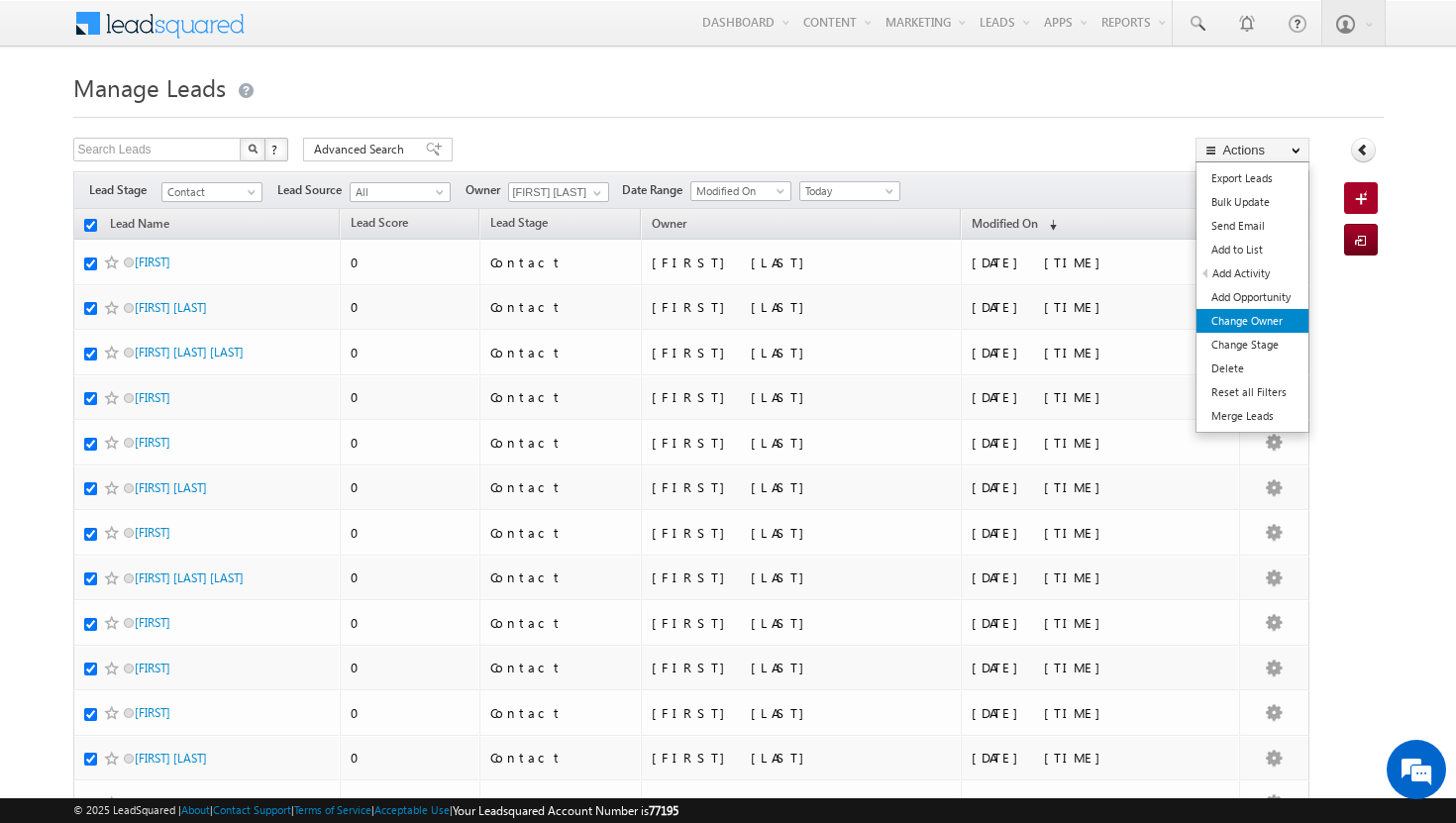 click on "Change Owner" at bounding box center (1252, 321) 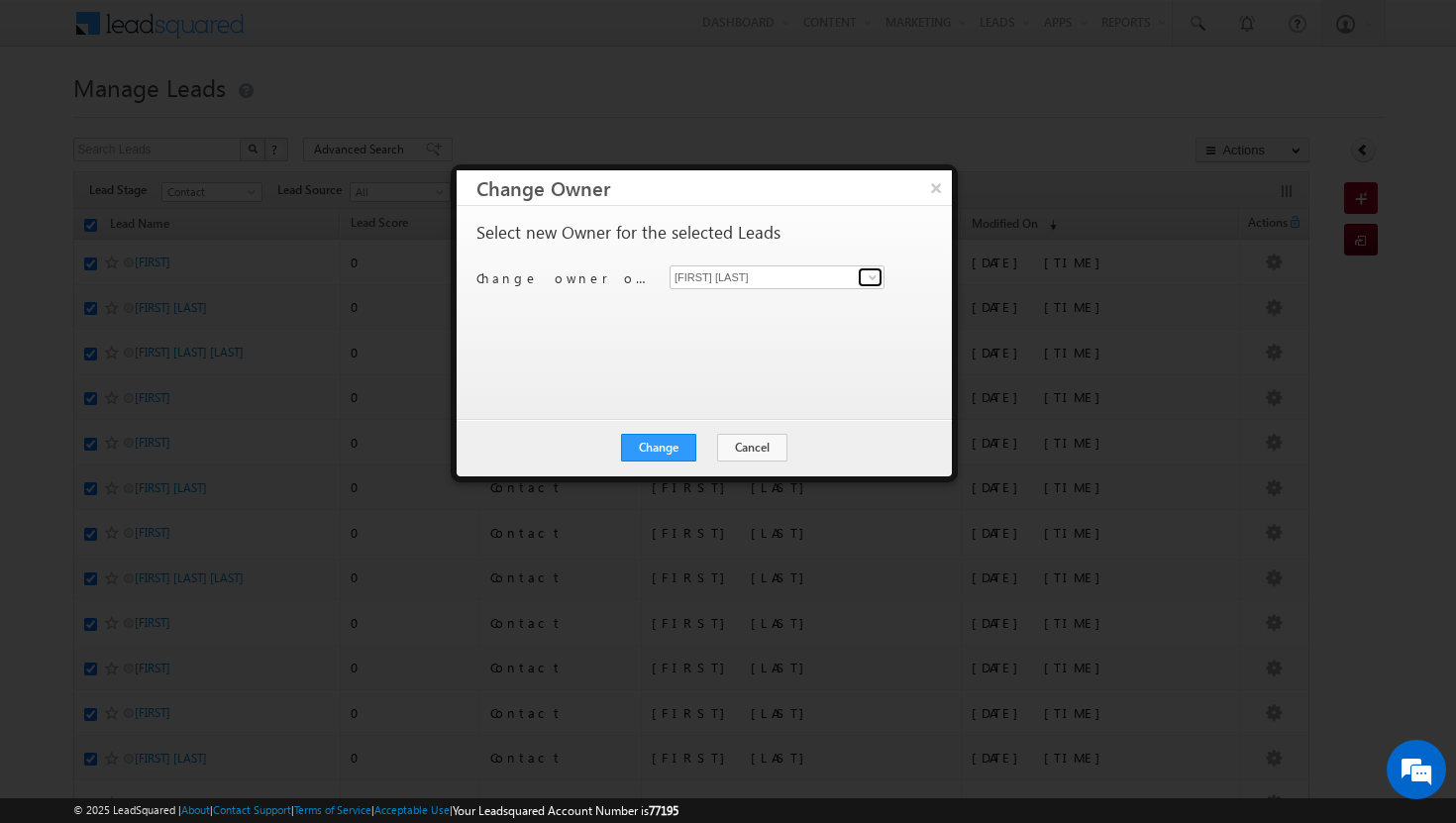 click at bounding box center [873, 277] 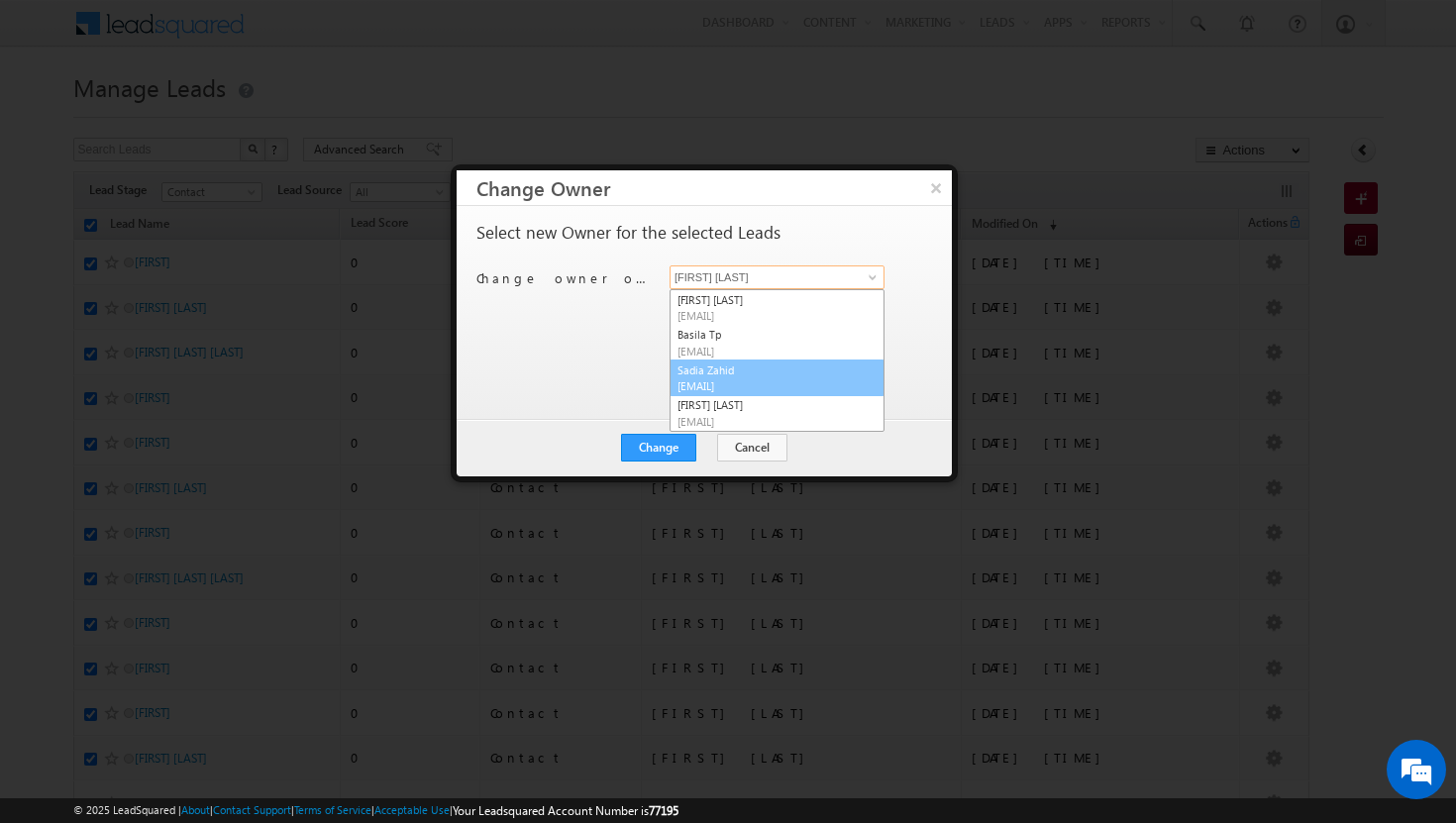 click on "sadia.zahid@indglobal.ae" at bounding box center (767, 385) 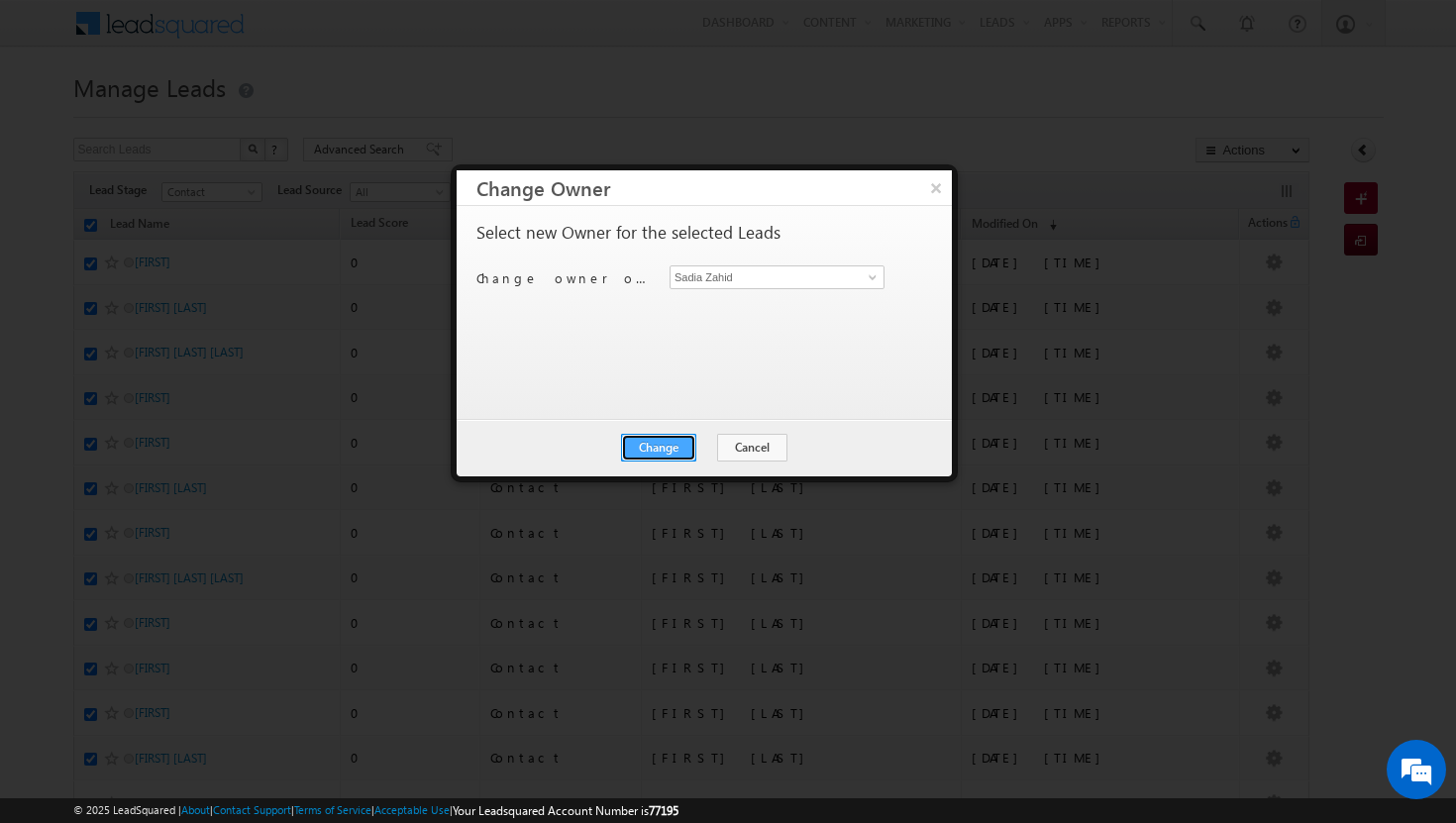 click on "Change" at bounding box center (659, 448) 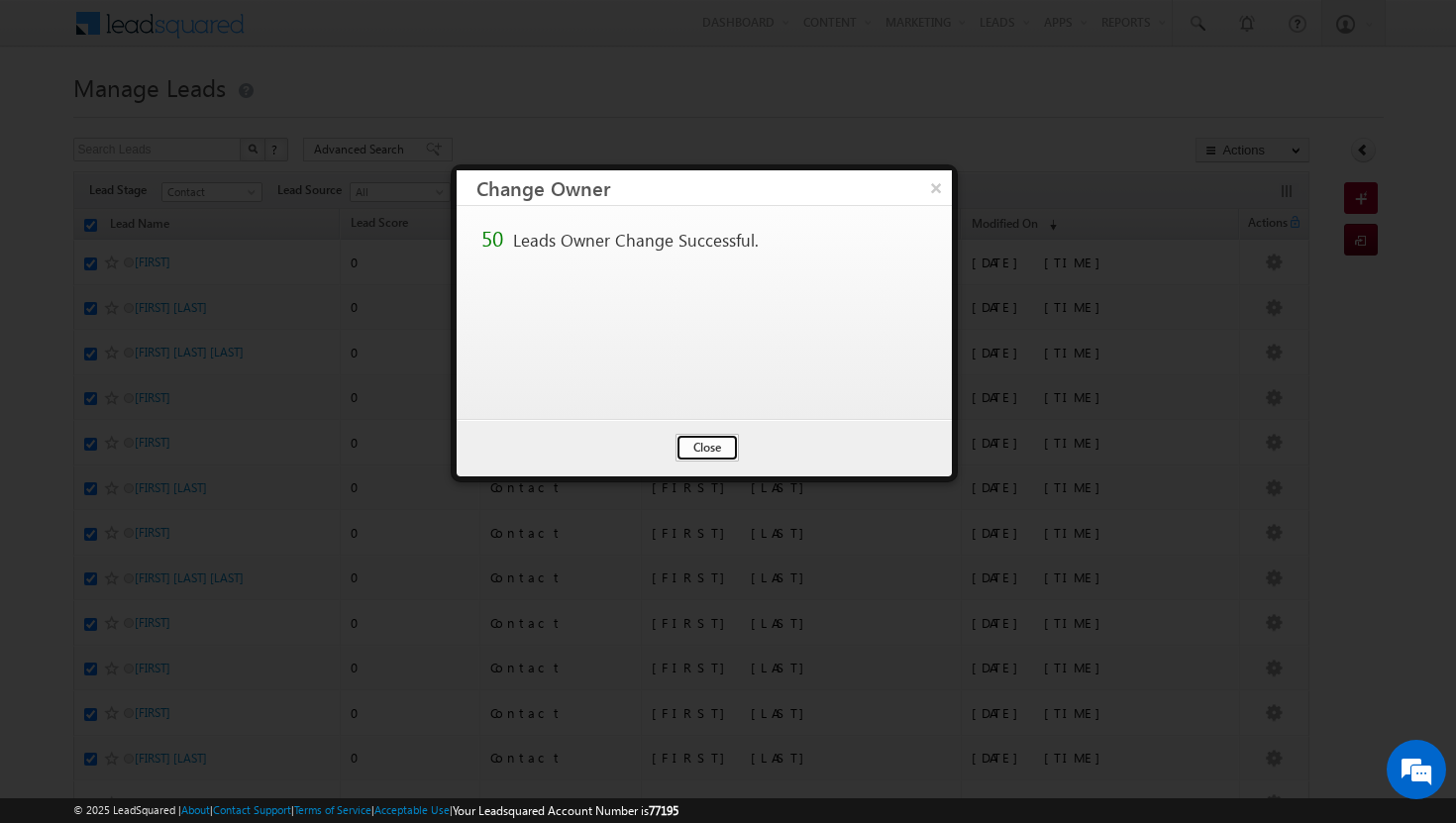 click on "Close" at bounding box center [707, 448] 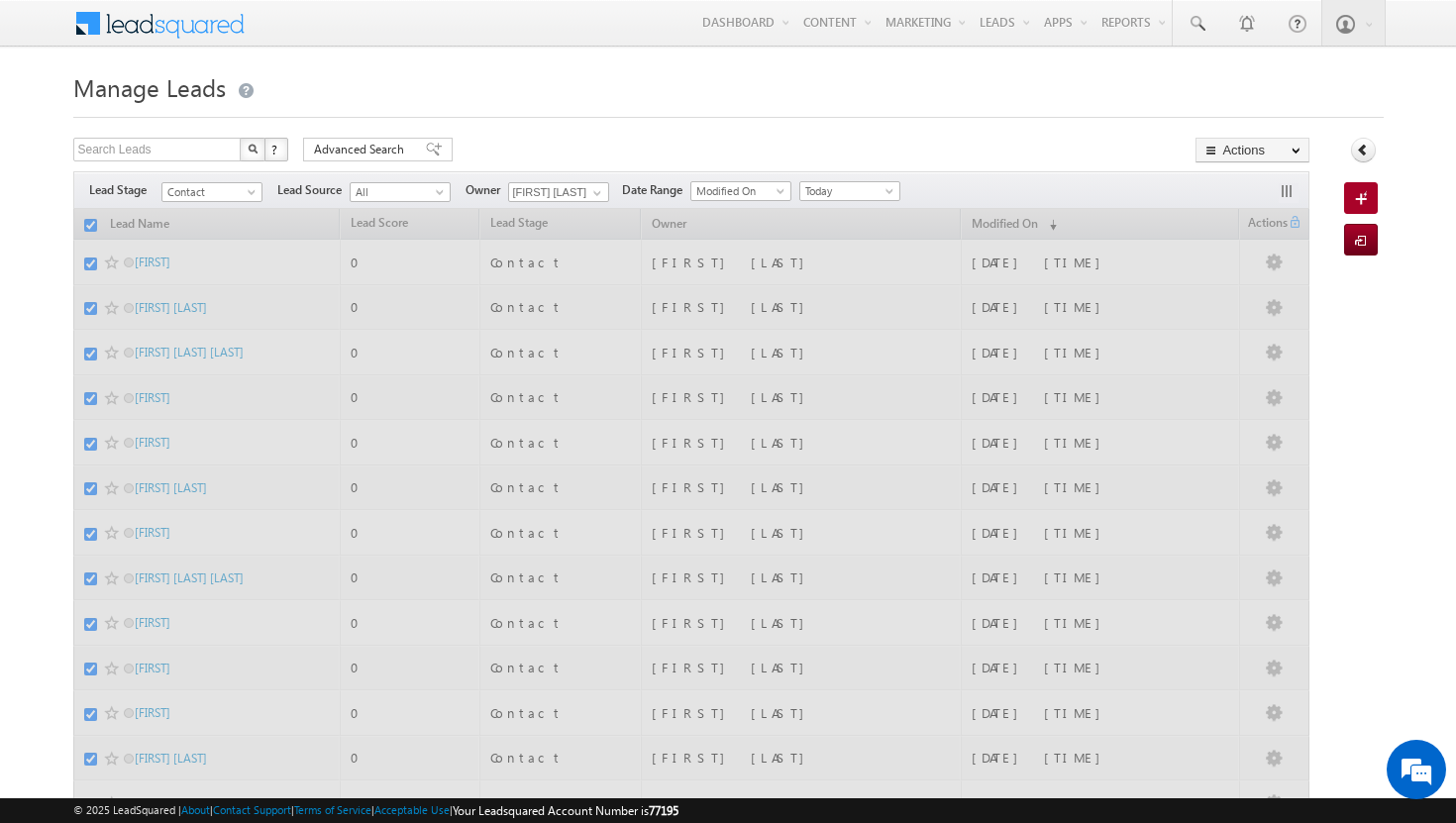checkbox on "false" 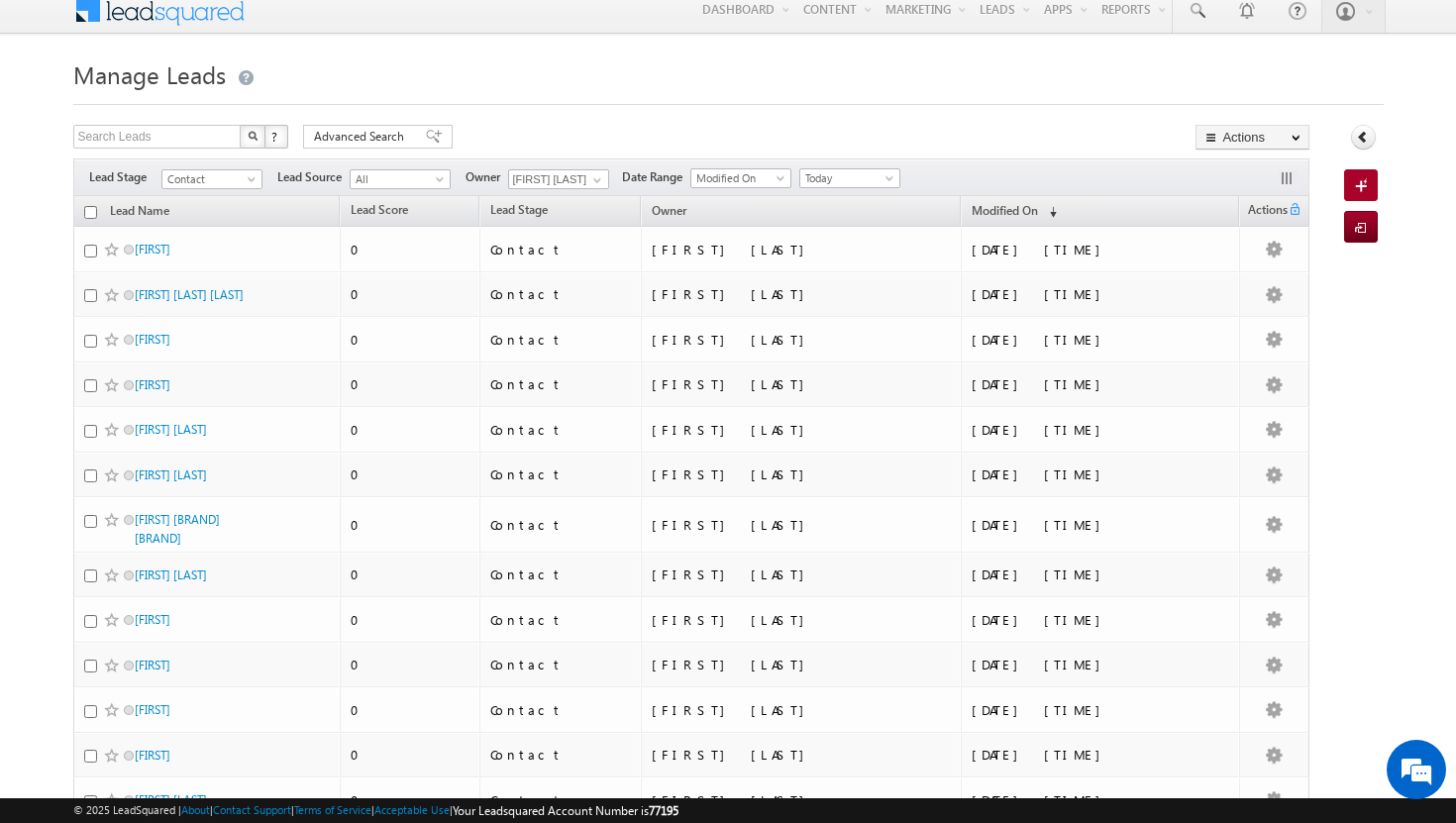 scroll, scrollTop: 0, scrollLeft: 0, axis: both 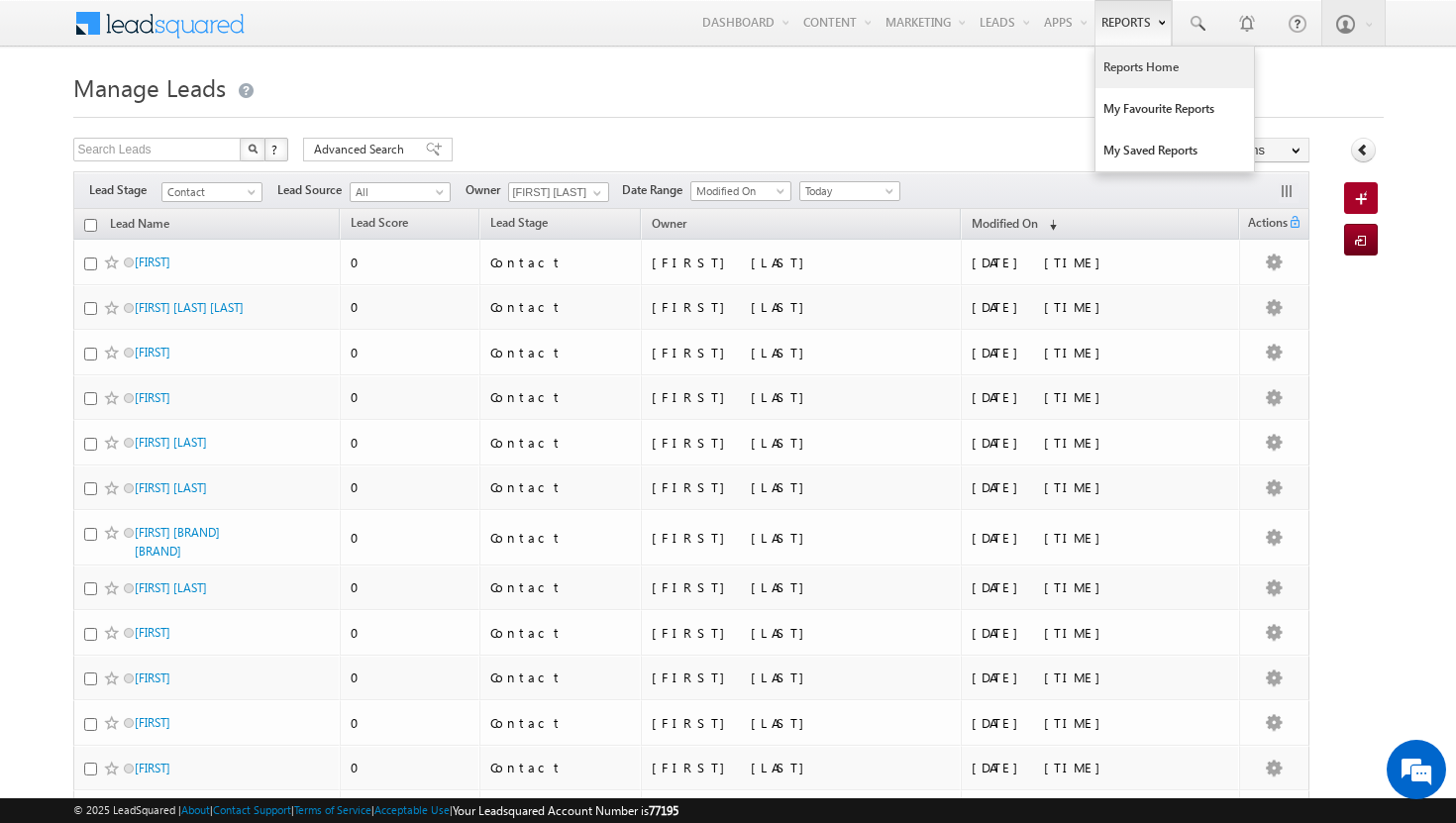 click on "Reports Home" at bounding box center (1175, 67) 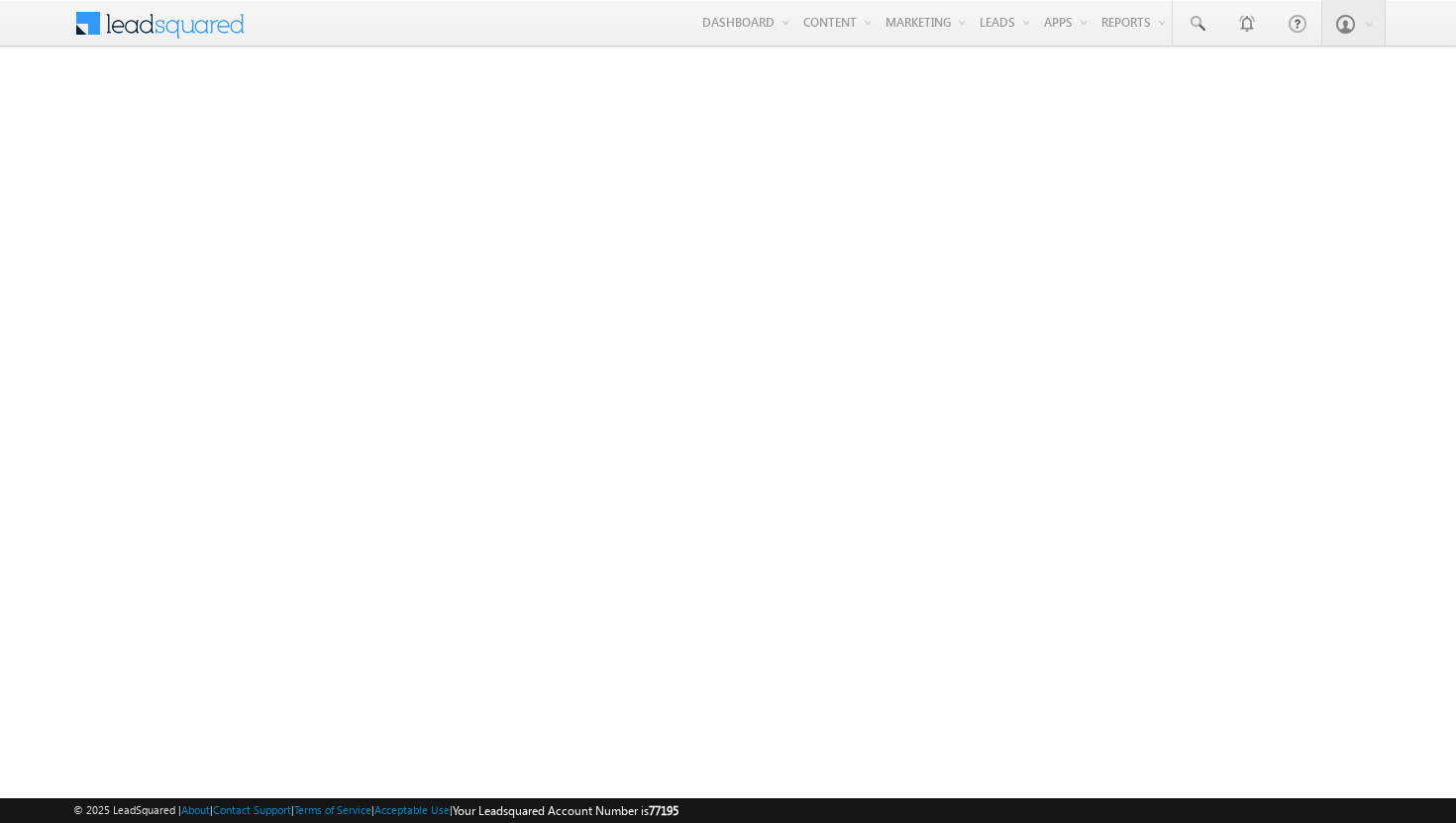scroll, scrollTop: 0, scrollLeft: 0, axis: both 